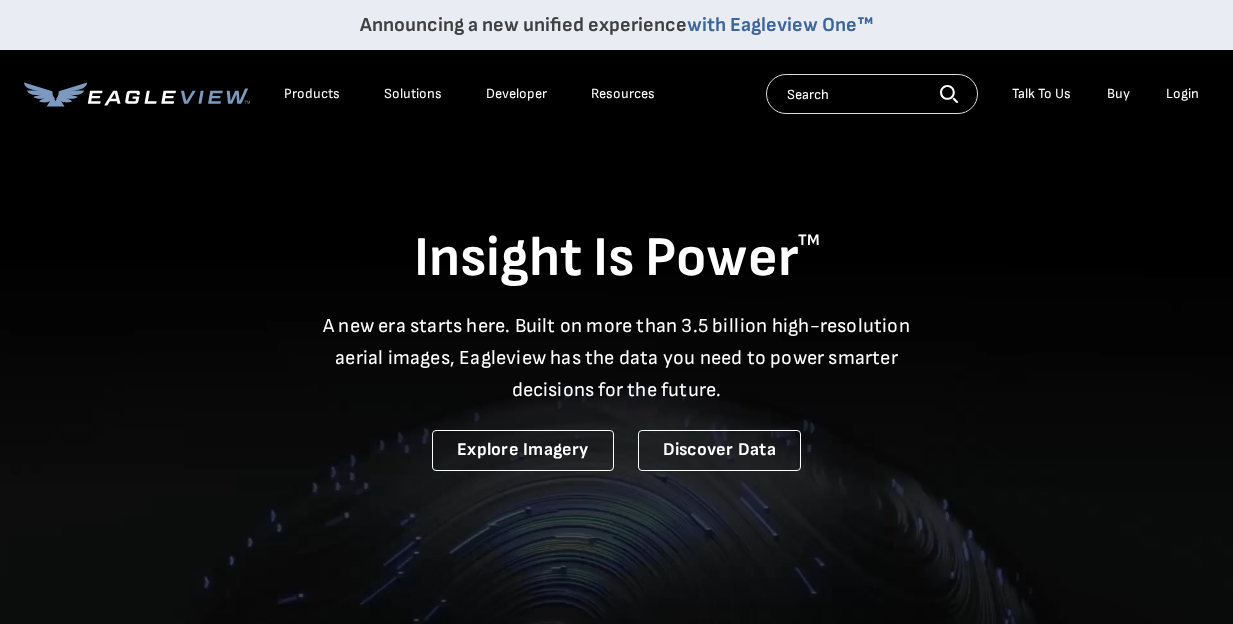 scroll, scrollTop: 0, scrollLeft: 0, axis: both 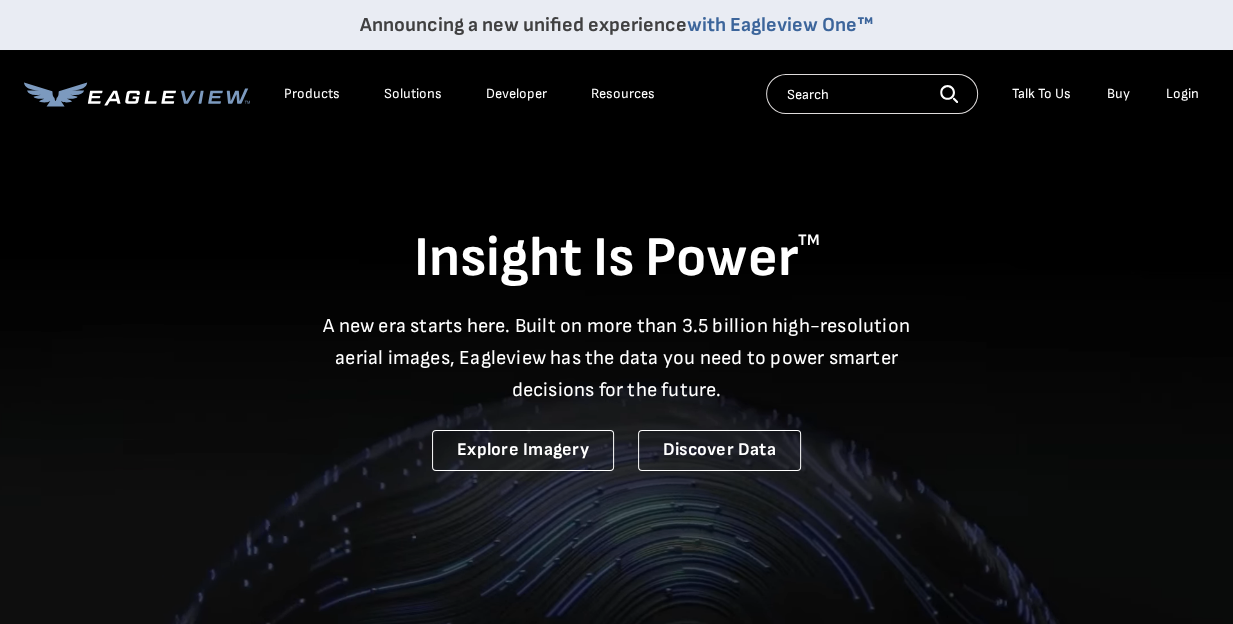 click on "Login" at bounding box center (1182, 94) 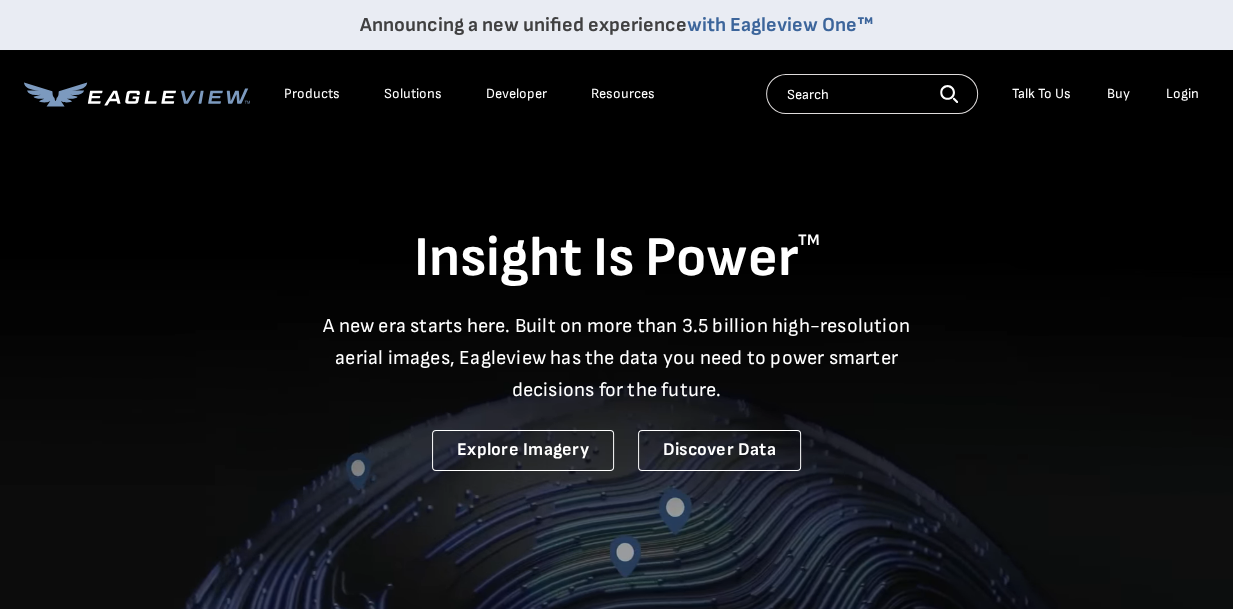 click on "Login" at bounding box center [1182, 94] 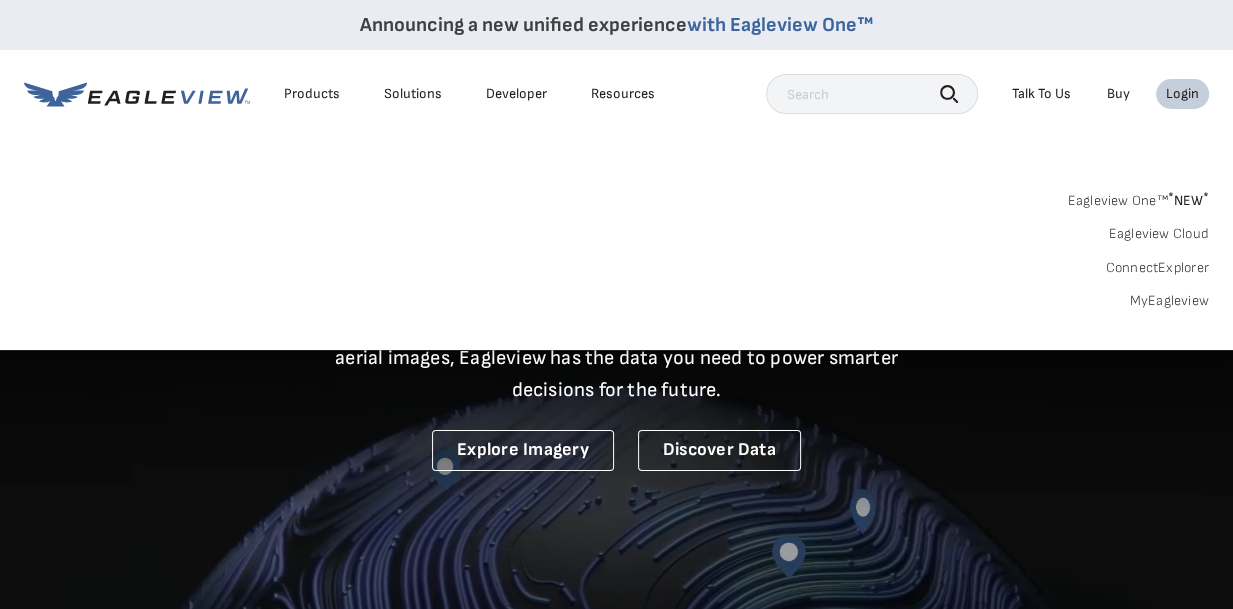 click on "Login" at bounding box center [1182, 94] 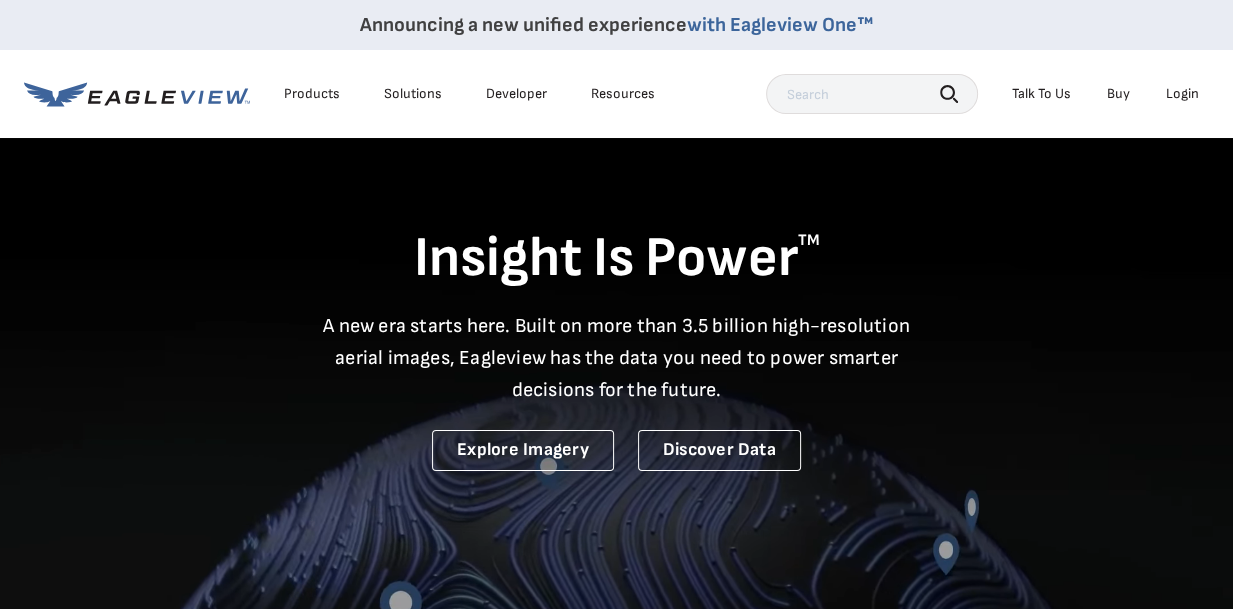 click on "Login" at bounding box center [1182, 94] 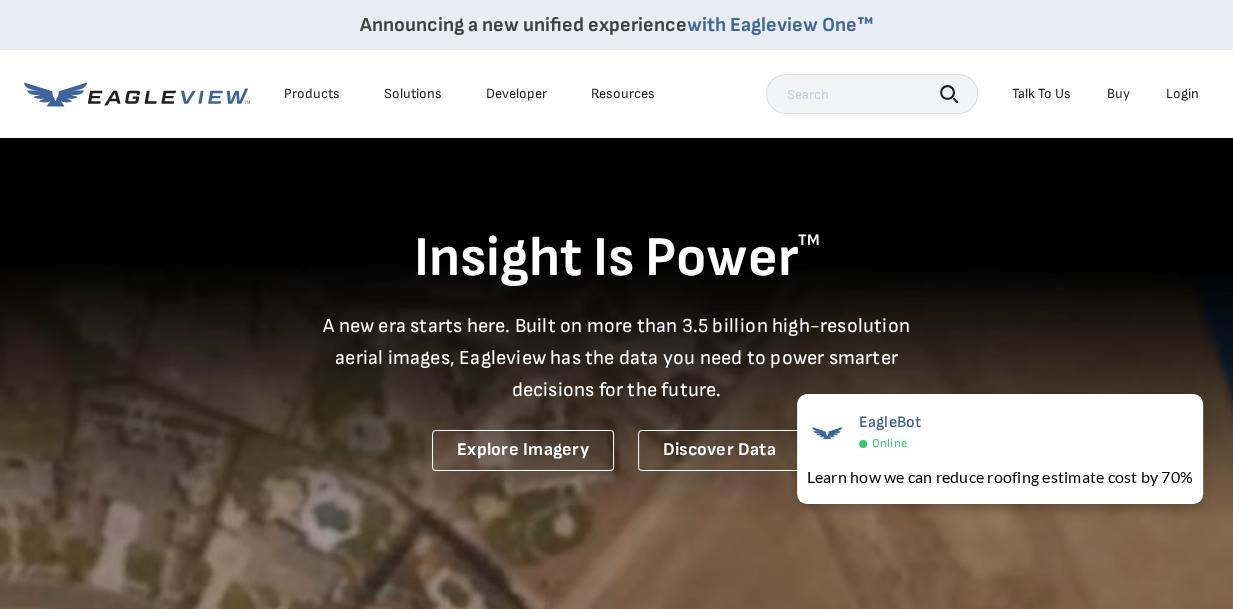 click on "Login" at bounding box center [1182, 94] 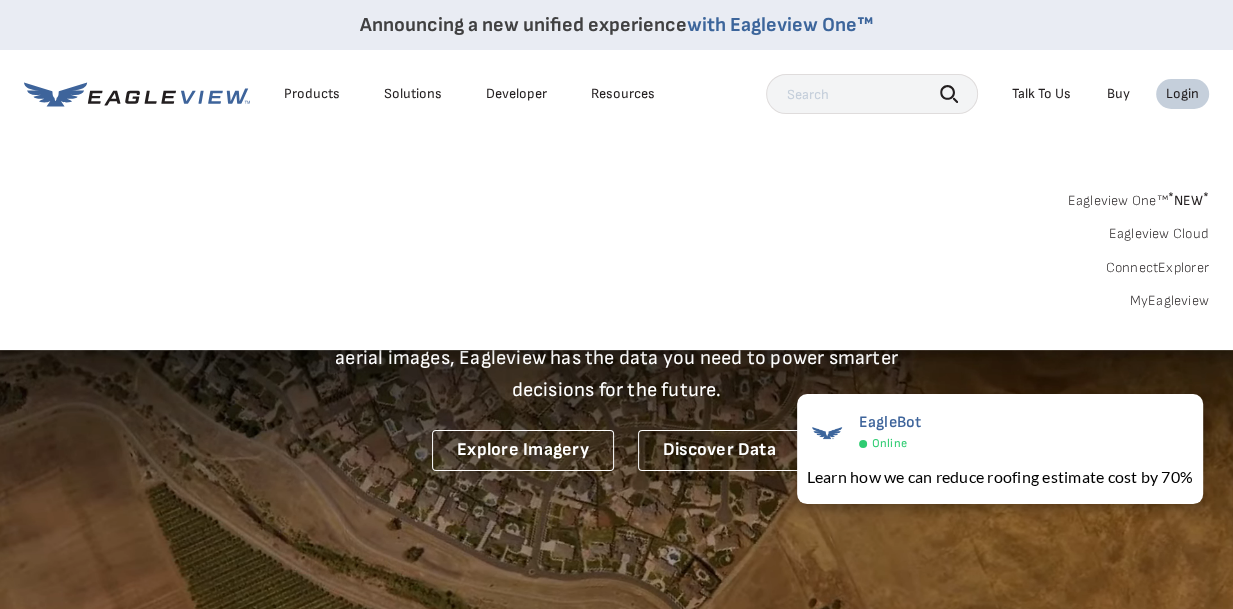 click on "MyEagleview" at bounding box center [1169, 301] 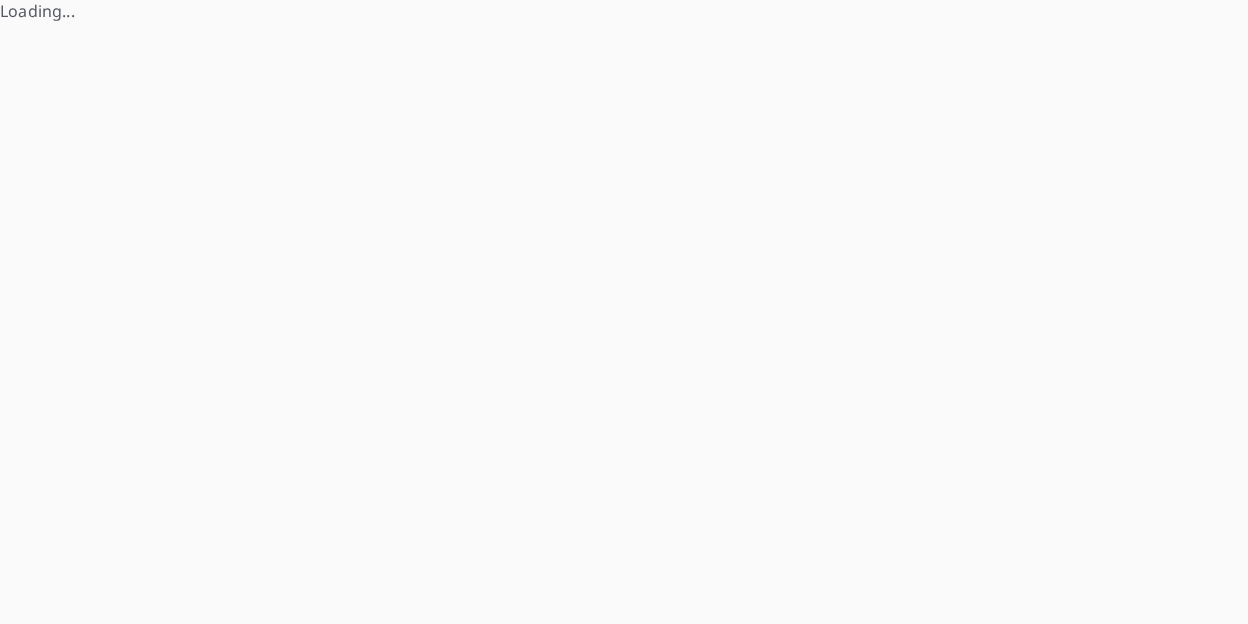 scroll, scrollTop: 0, scrollLeft: 0, axis: both 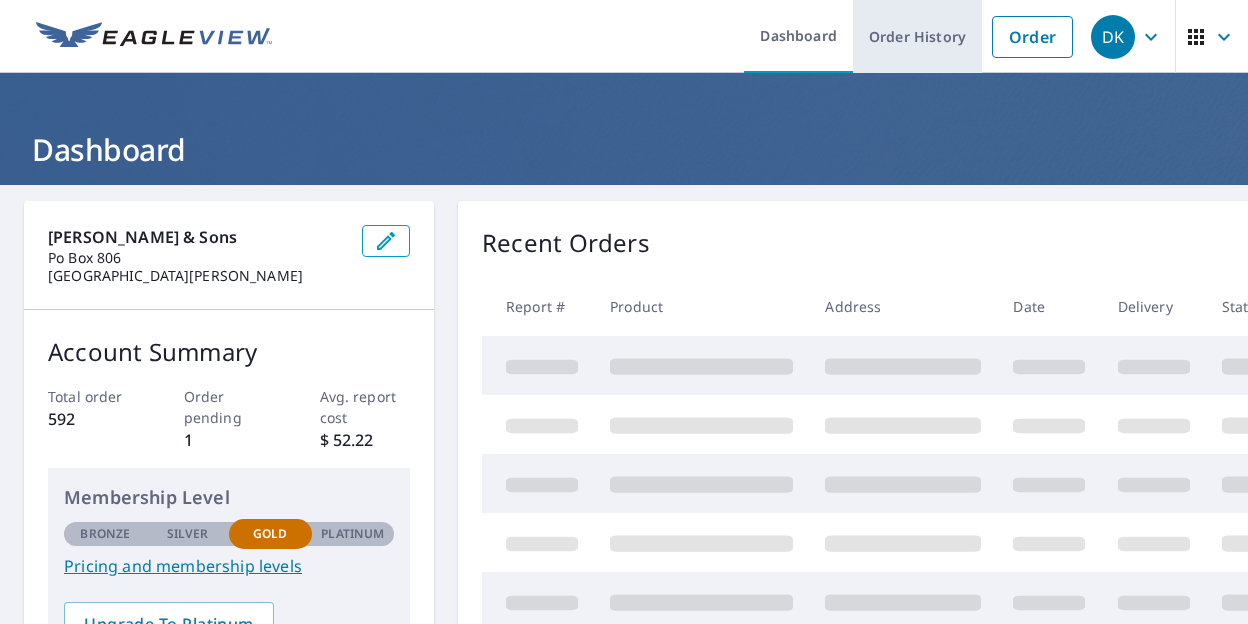 click on "Order History" at bounding box center [917, 36] 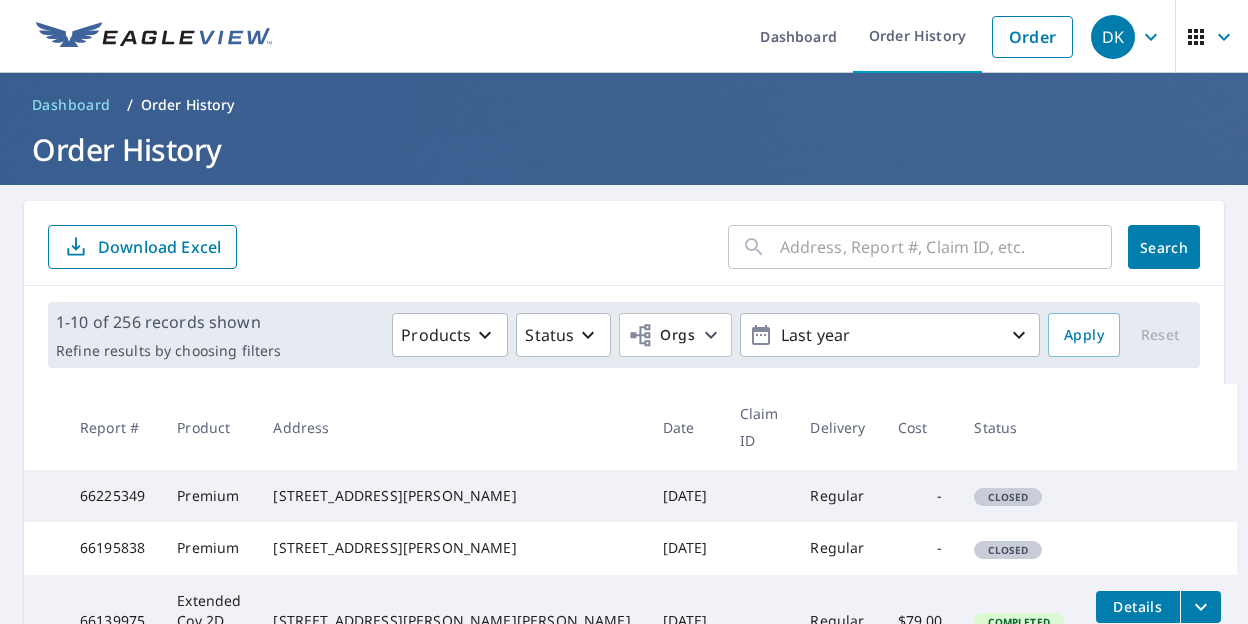 click at bounding box center [946, 247] 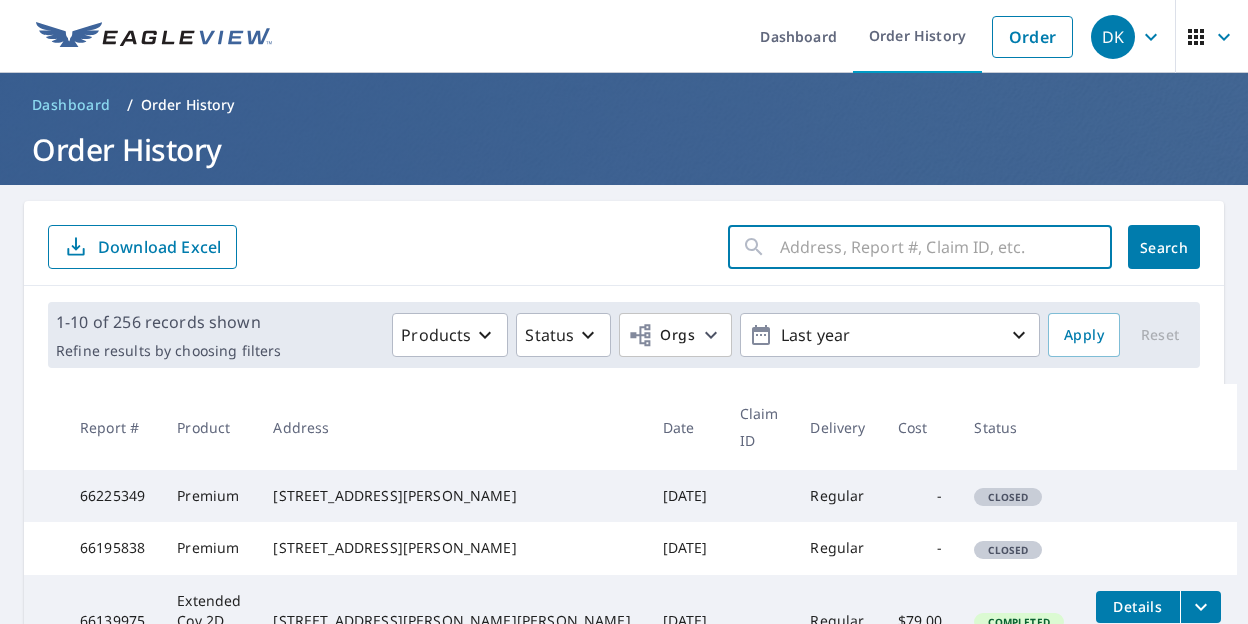 paste on "https://www.google.com/maps/place/37%20Pfluger%20Rd%2CWolfeboro%20Falls%2C%20NH%2003896" 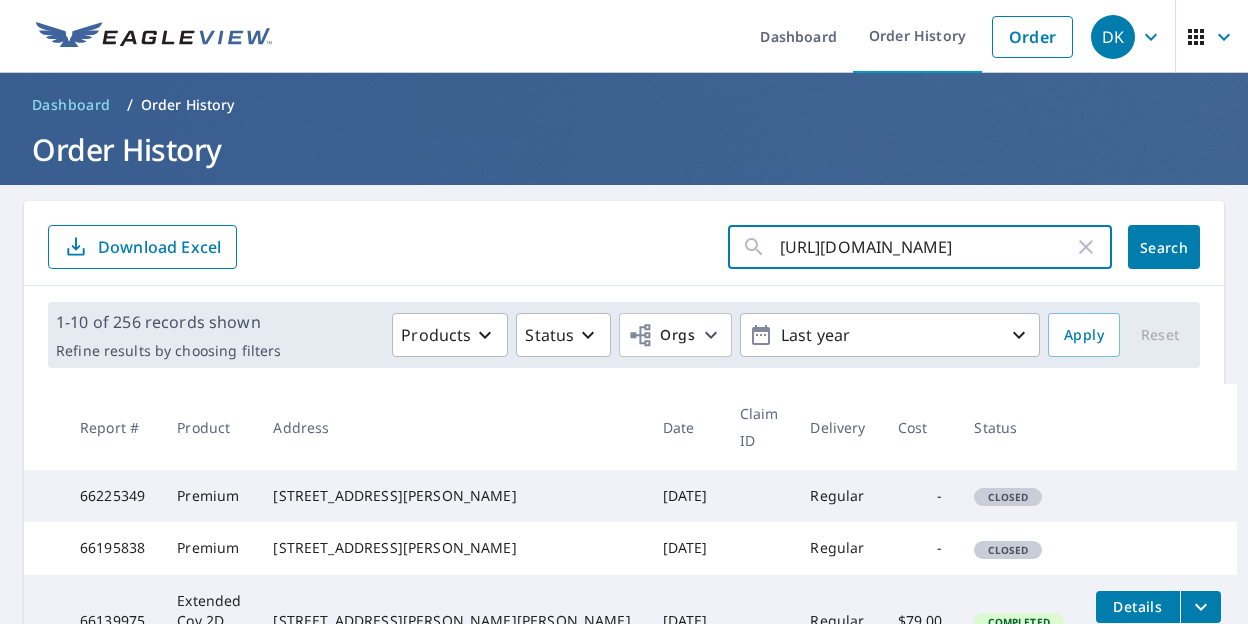 scroll, scrollTop: 0, scrollLeft: 0, axis: both 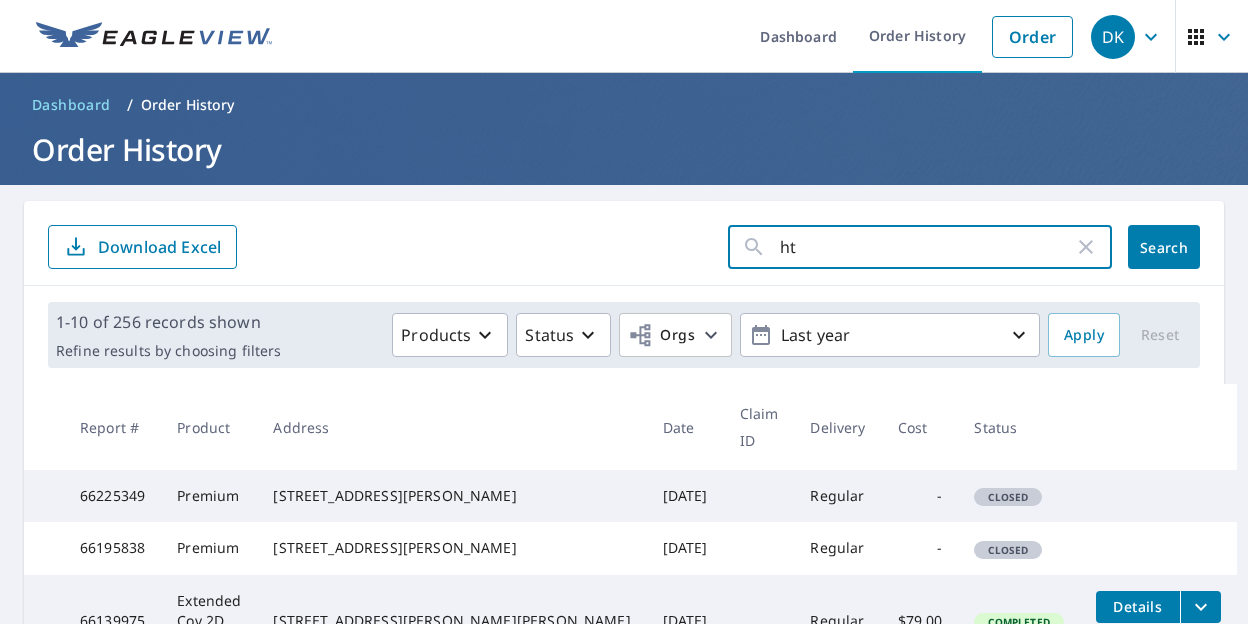 type on "h" 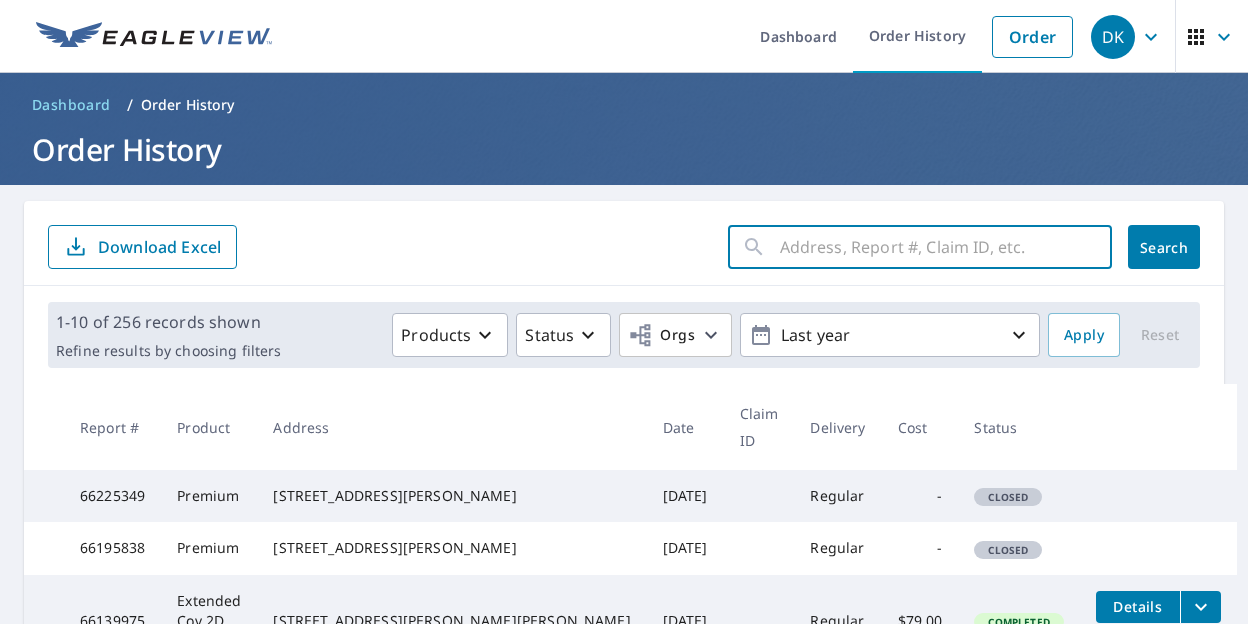 click on "Order History" at bounding box center (624, 149) 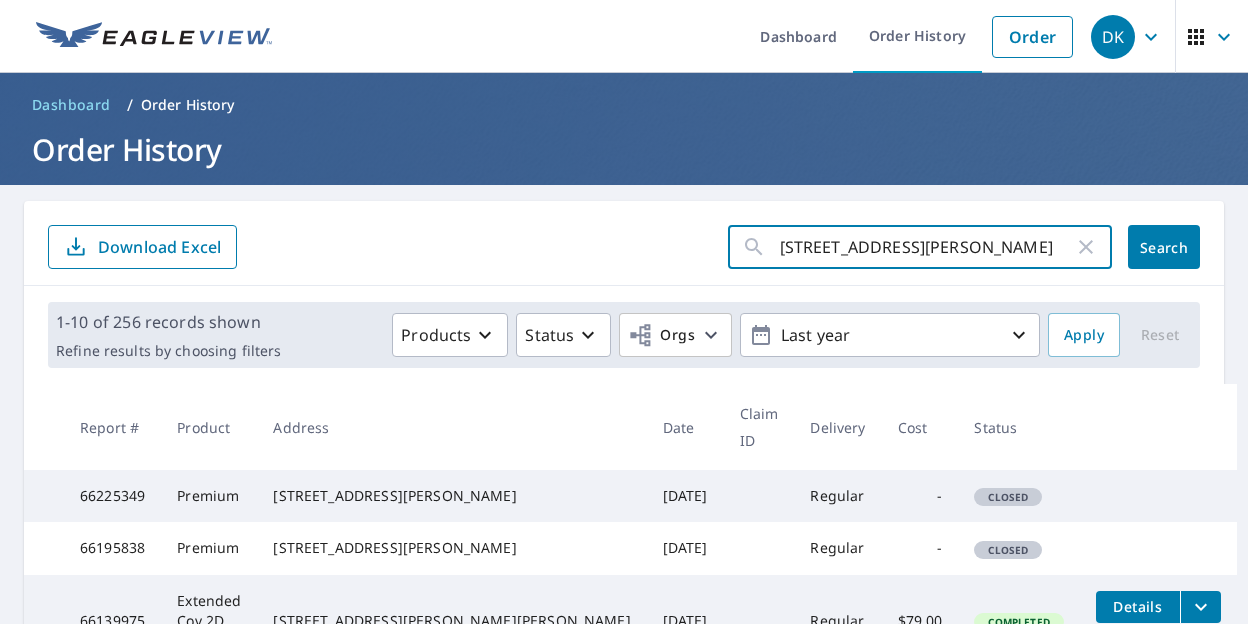 scroll, scrollTop: 0, scrollLeft: 15, axis: horizontal 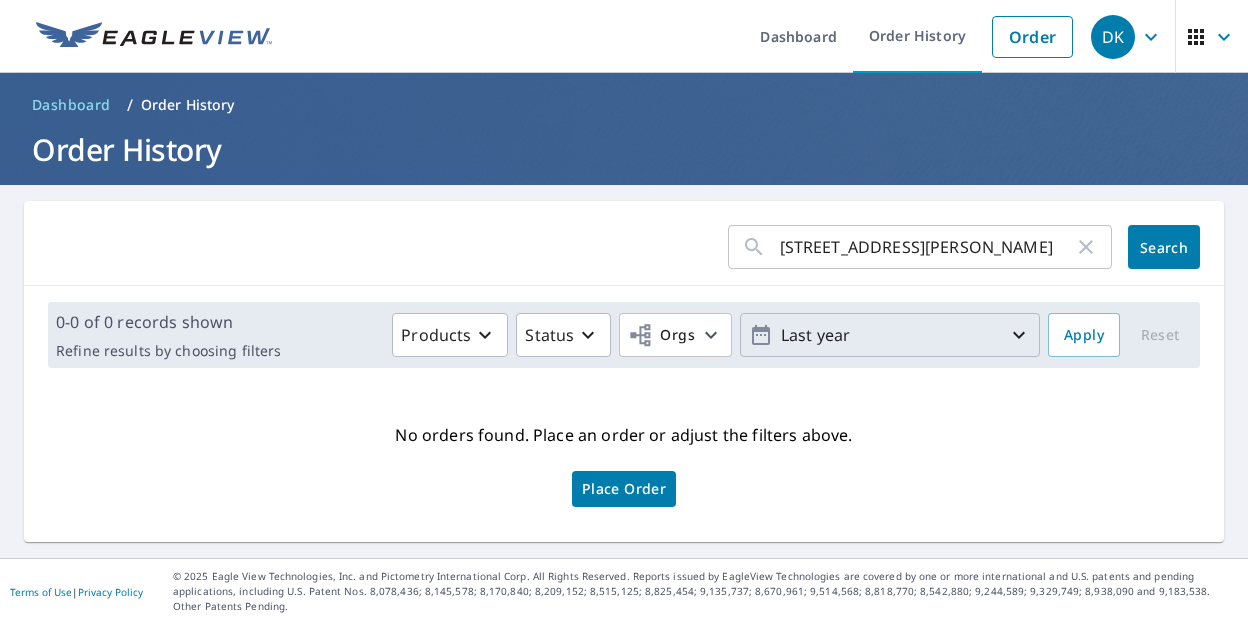 click 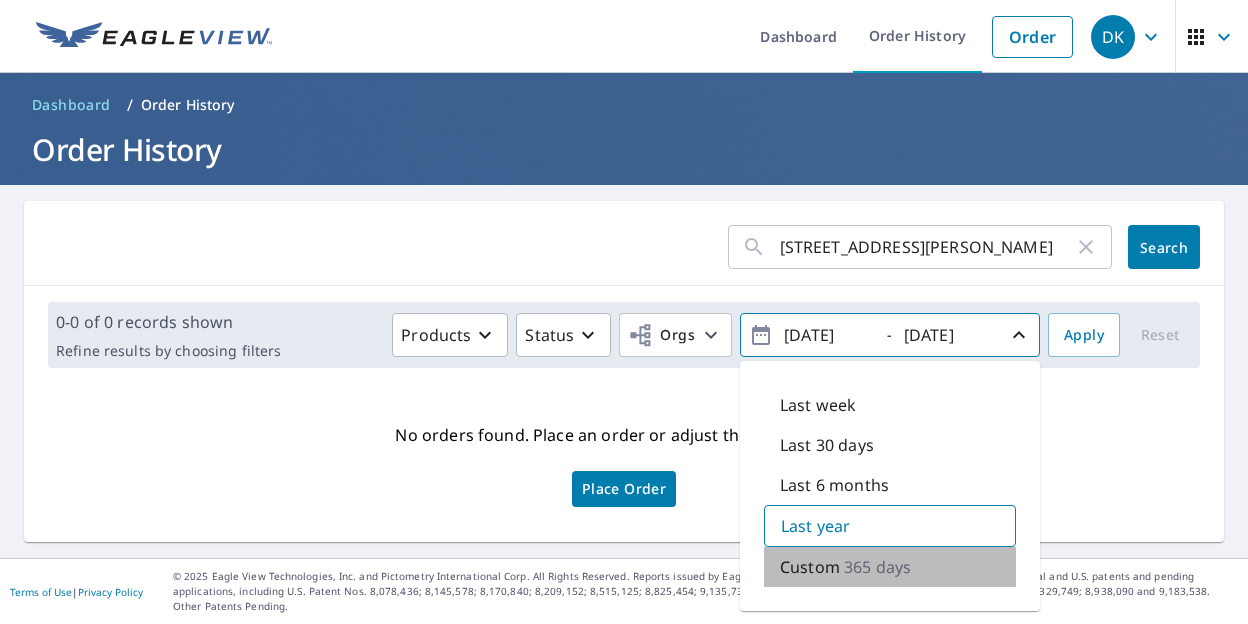 click on "Custom" at bounding box center [810, 567] 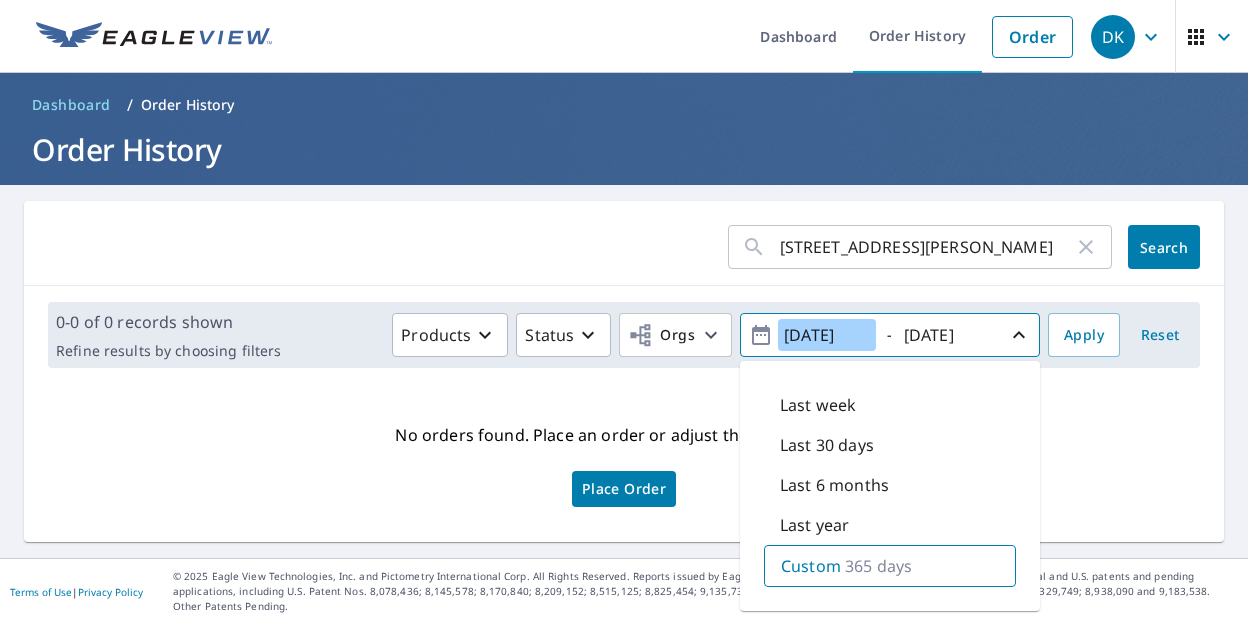 click on "2024/07/12" at bounding box center [827, 335] 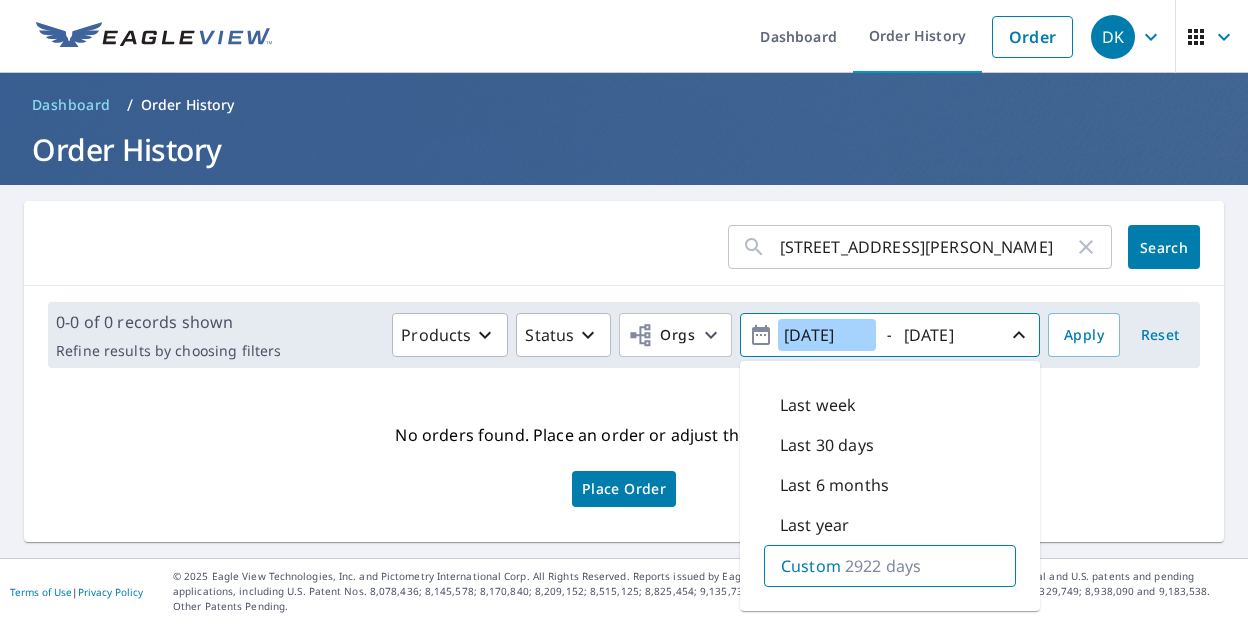 type on "2017/07/12" 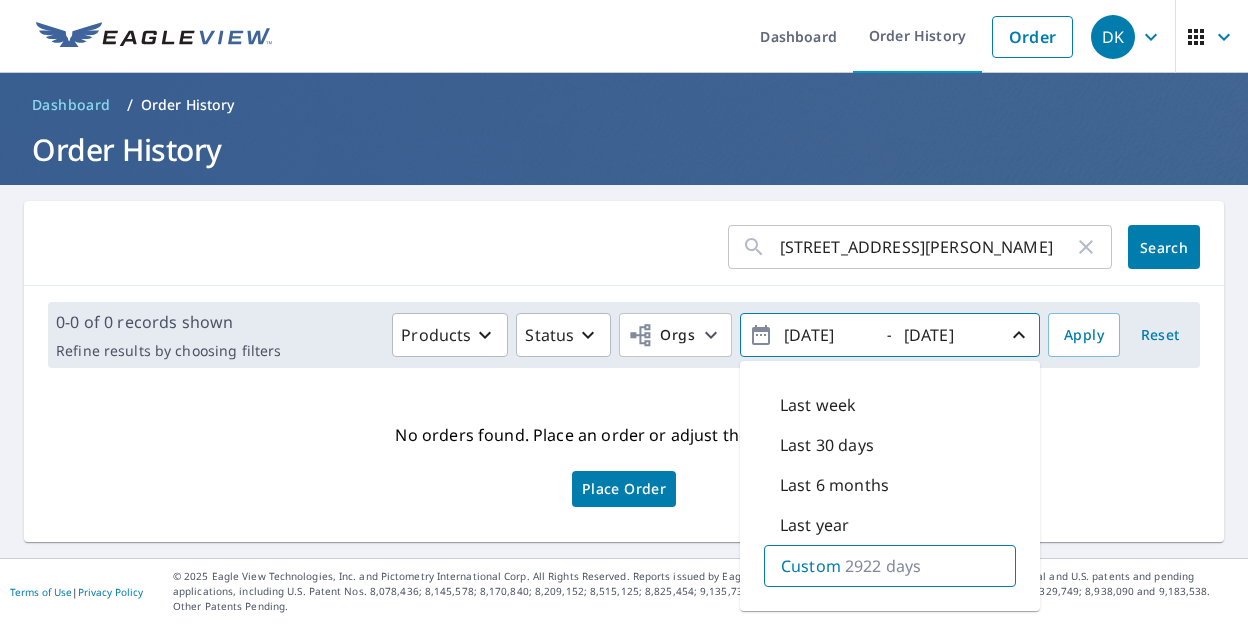click on "No orders found. Place an order or adjust the filters above. Place Order" at bounding box center (624, 463) 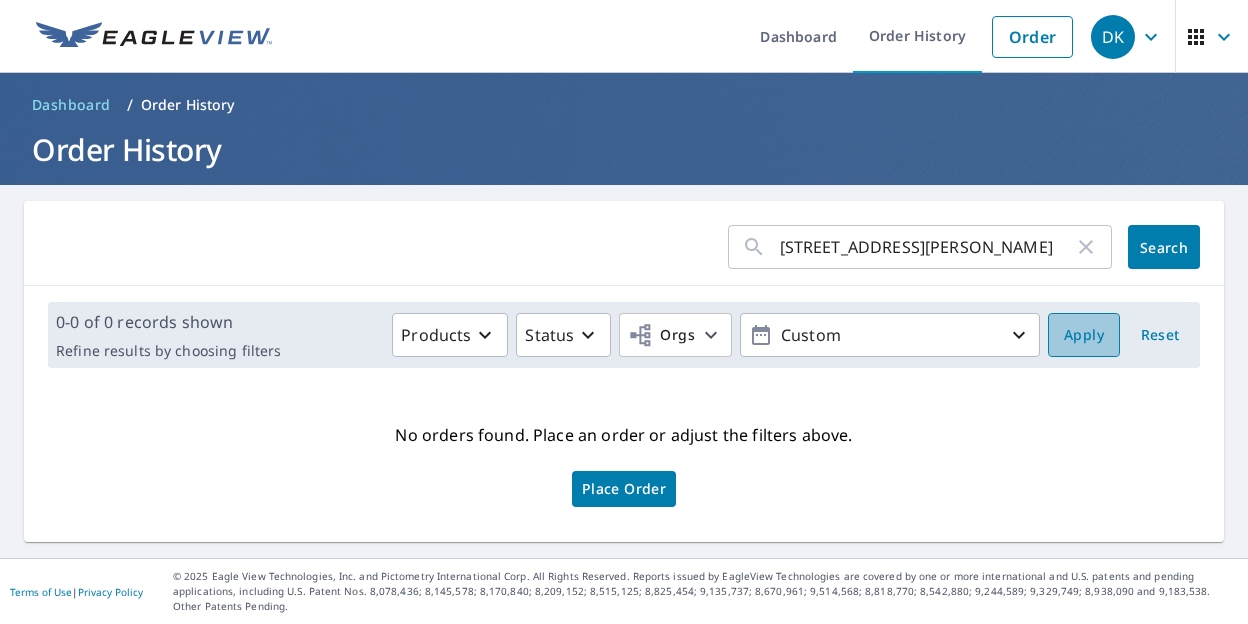 click on "Apply" at bounding box center [1084, 335] 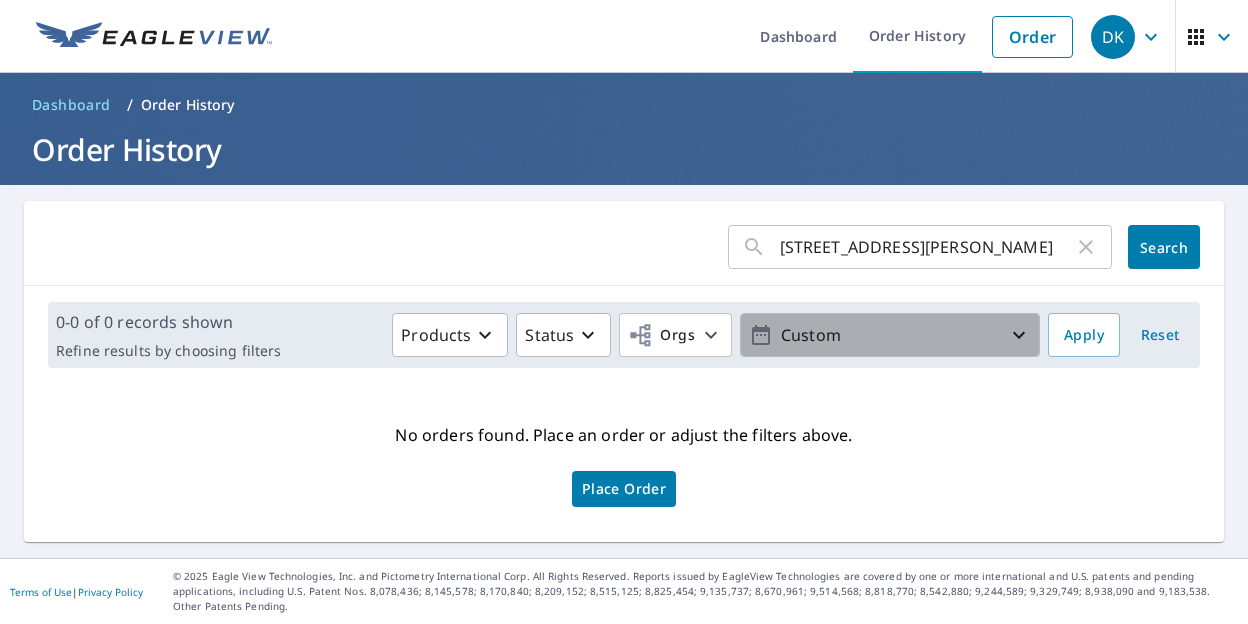 click 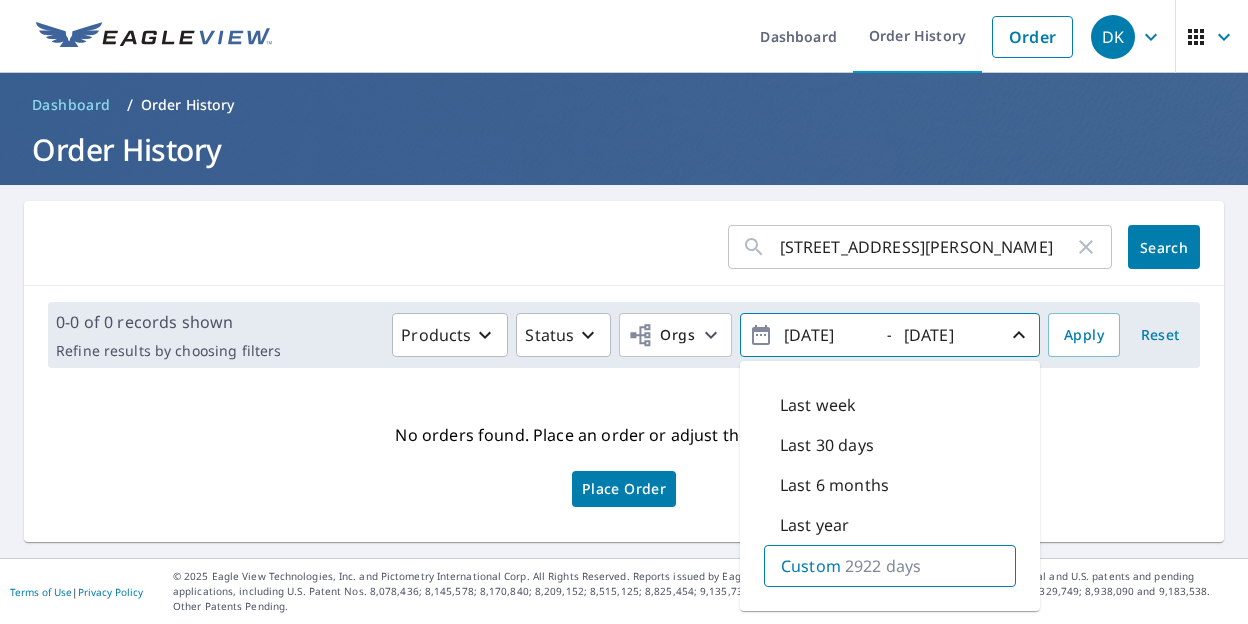 click on "2017/07/12" at bounding box center [827, 335] 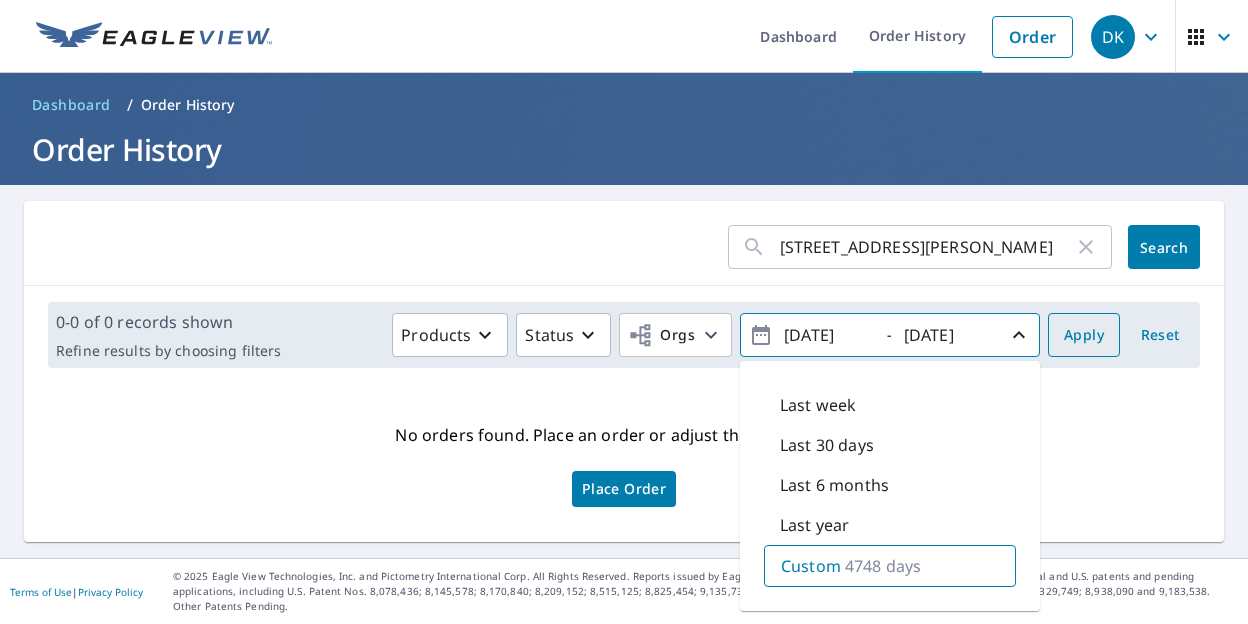 type on "2012/07/12" 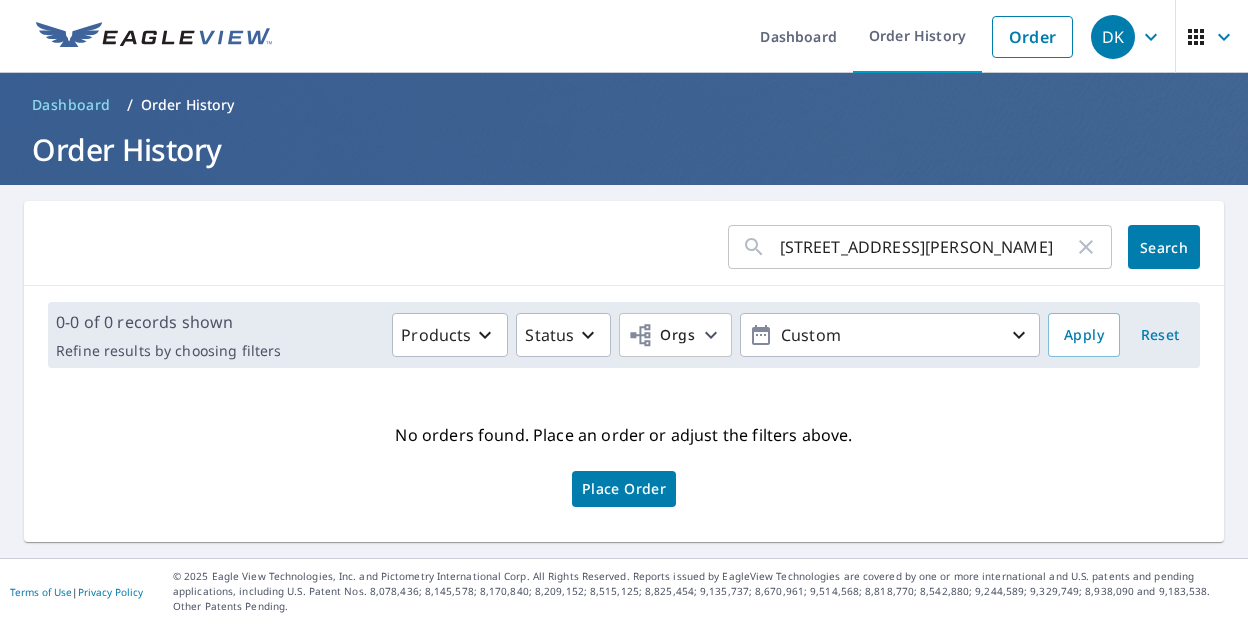 click on "Place Order" at bounding box center (624, 489) 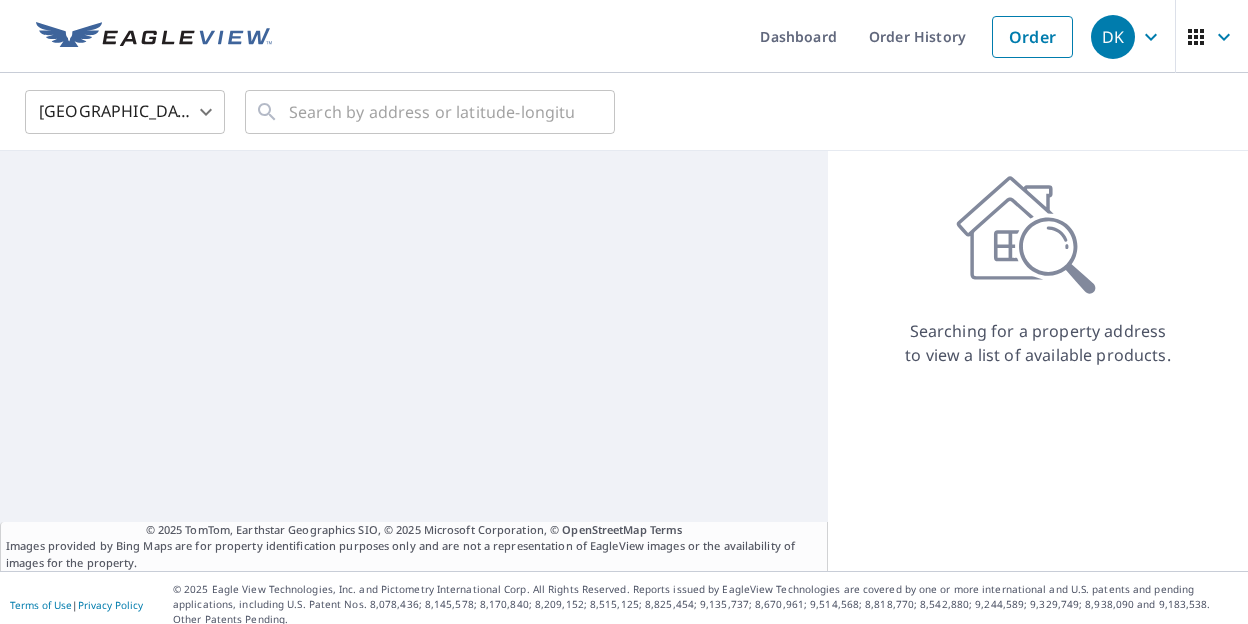 scroll, scrollTop: 0, scrollLeft: 0, axis: both 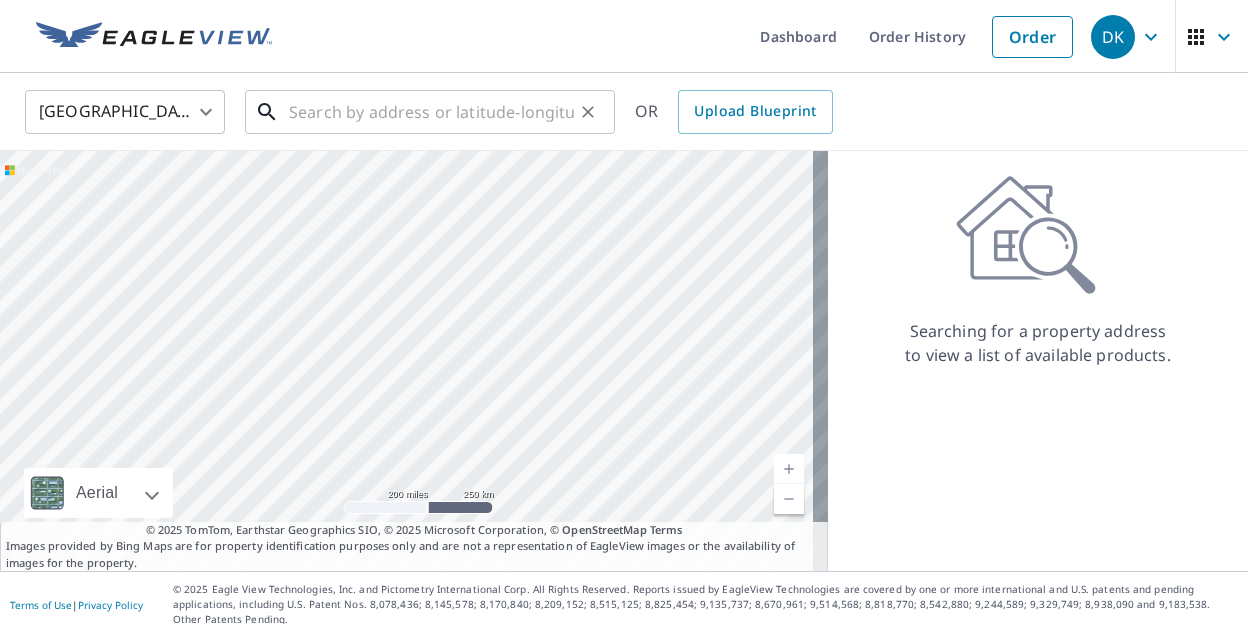 click at bounding box center (431, 112) 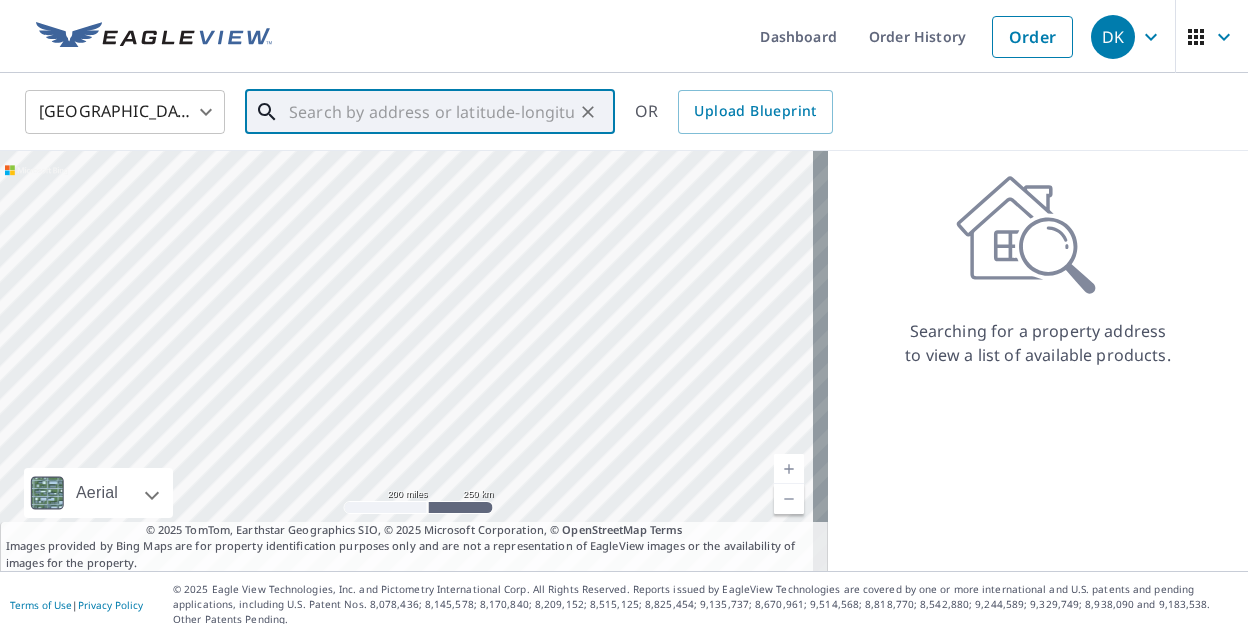 paste on "37 Pfluger Rd Wolfeboro Falls, NH 03896" 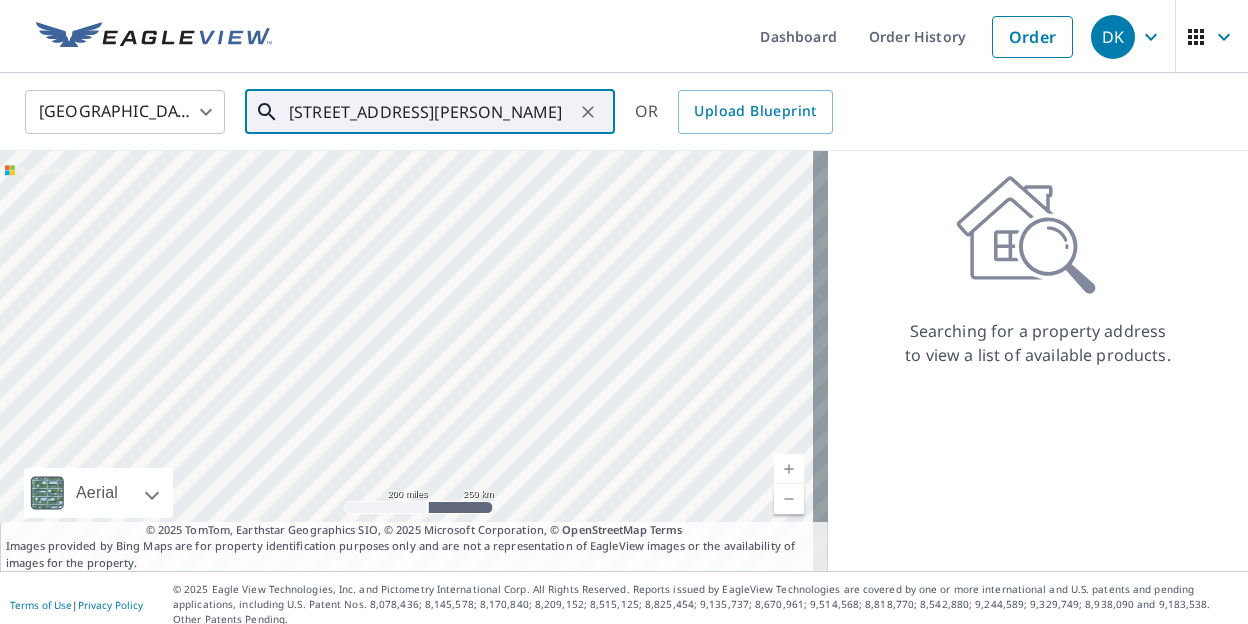 scroll, scrollTop: 0, scrollLeft: 24, axis: horizontal 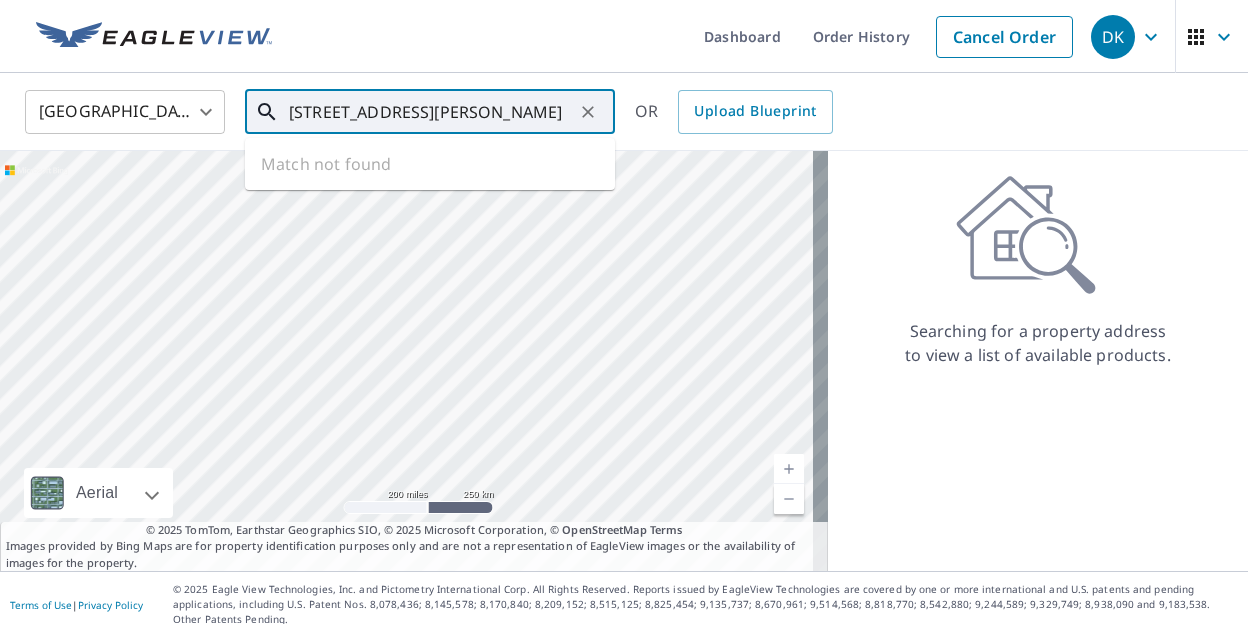 type on "37 Pfluger Rd Wolfeboro Falls, NH 03896" 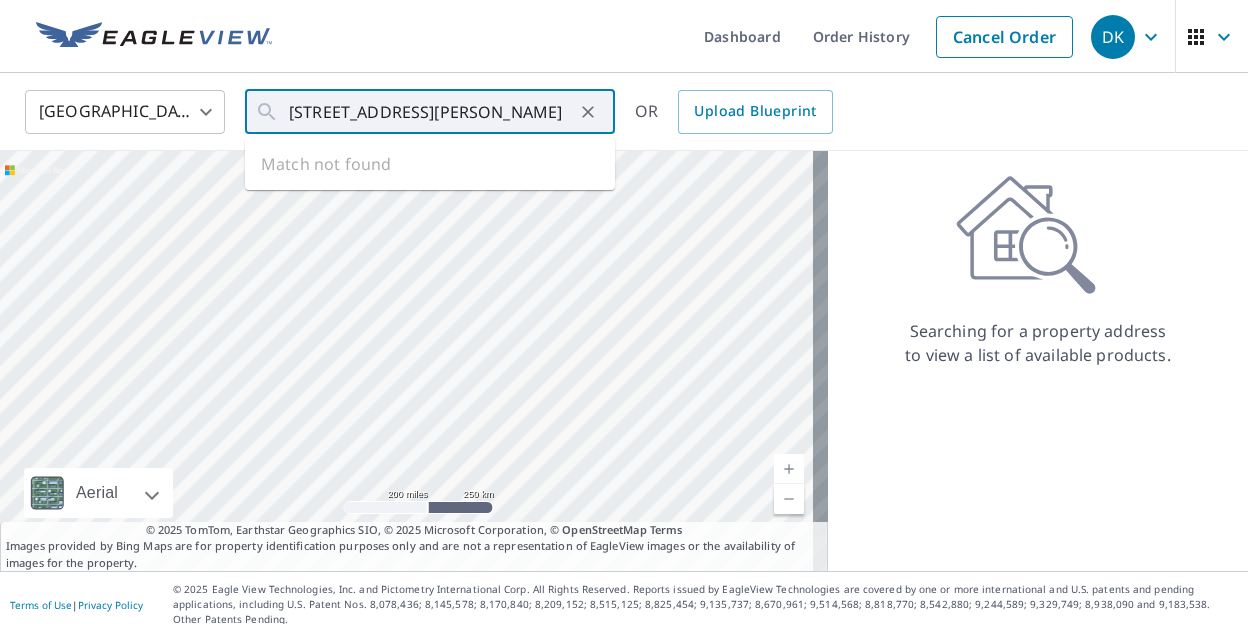 scroll, scrollTop: 0, scrollLeft: 0, axis: both 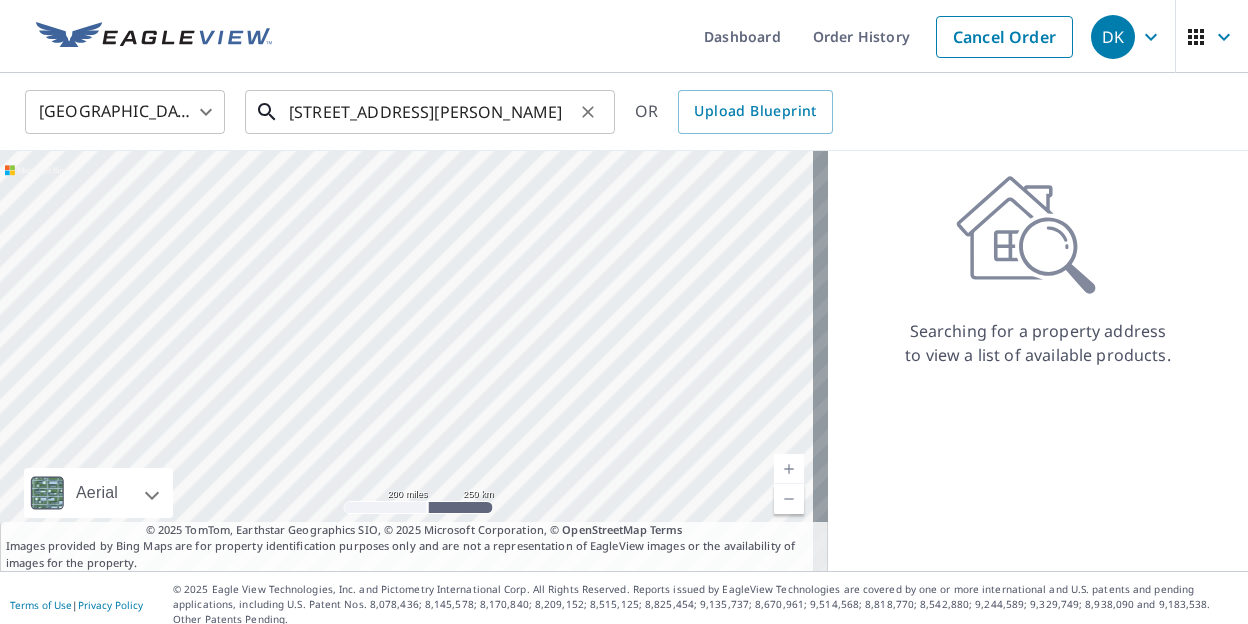 click on "37 Pfluger Rd Wolfeboro Falls, NH 03896" at bounding box center [431, 112] 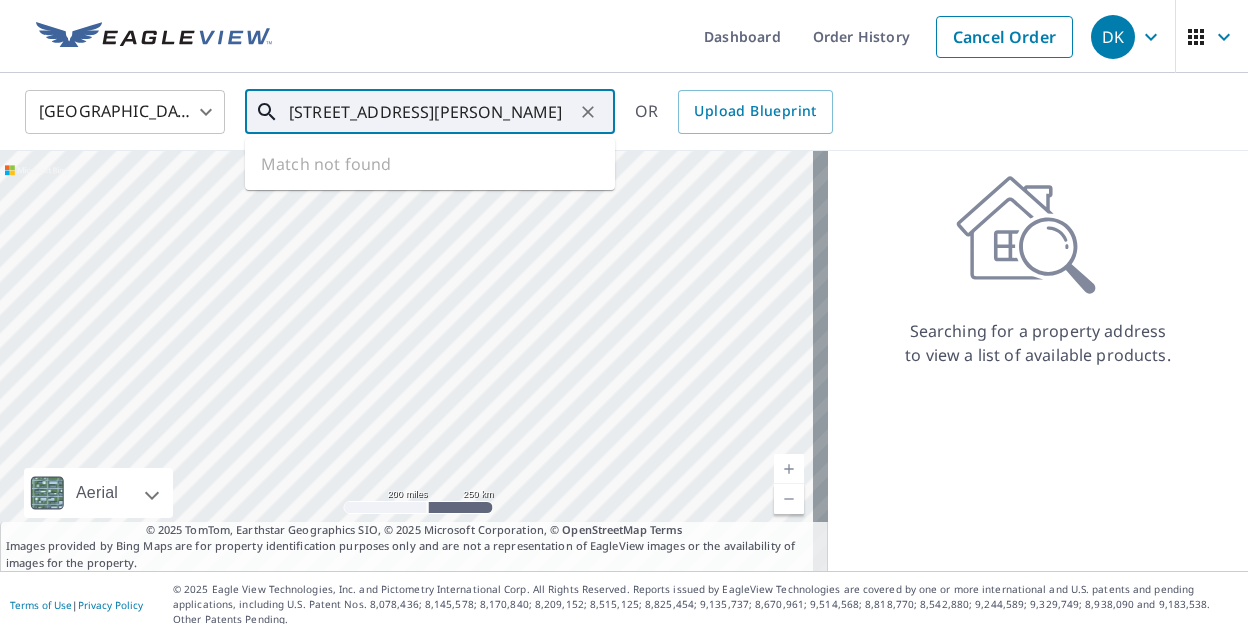 click on "37 Pfluger Rd Wolfeboro Falls, NH 03896" at bounding box center (431, 112) 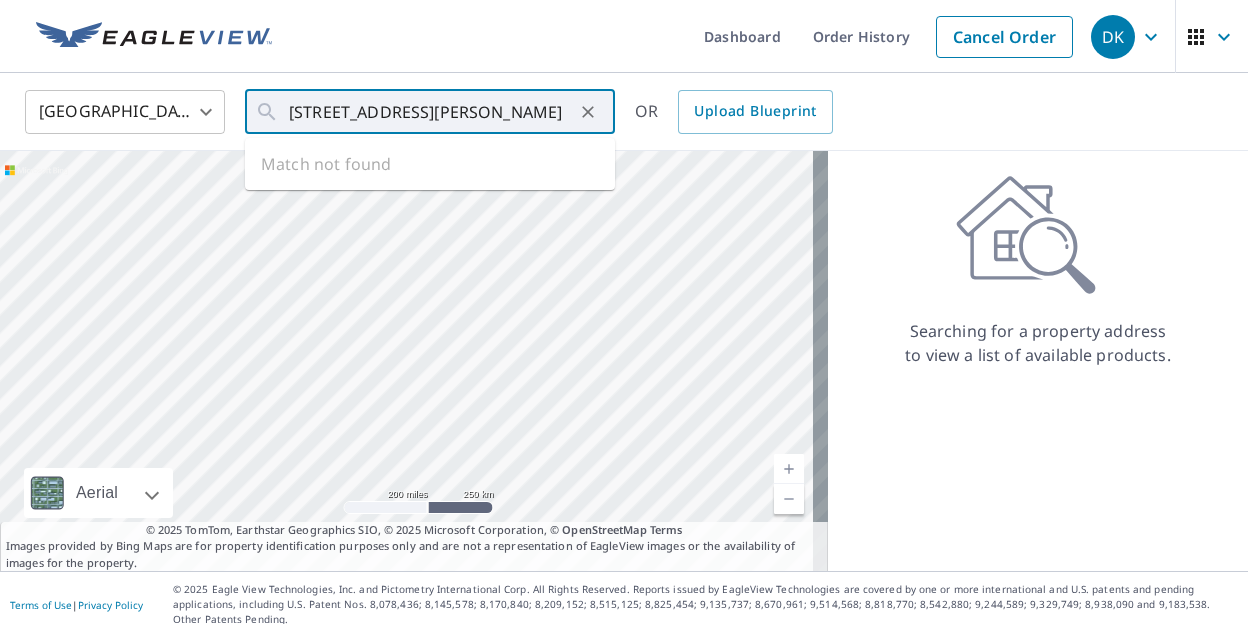 click on "Dashboard Order History Cancel Order" at bounding box center (683, 36) 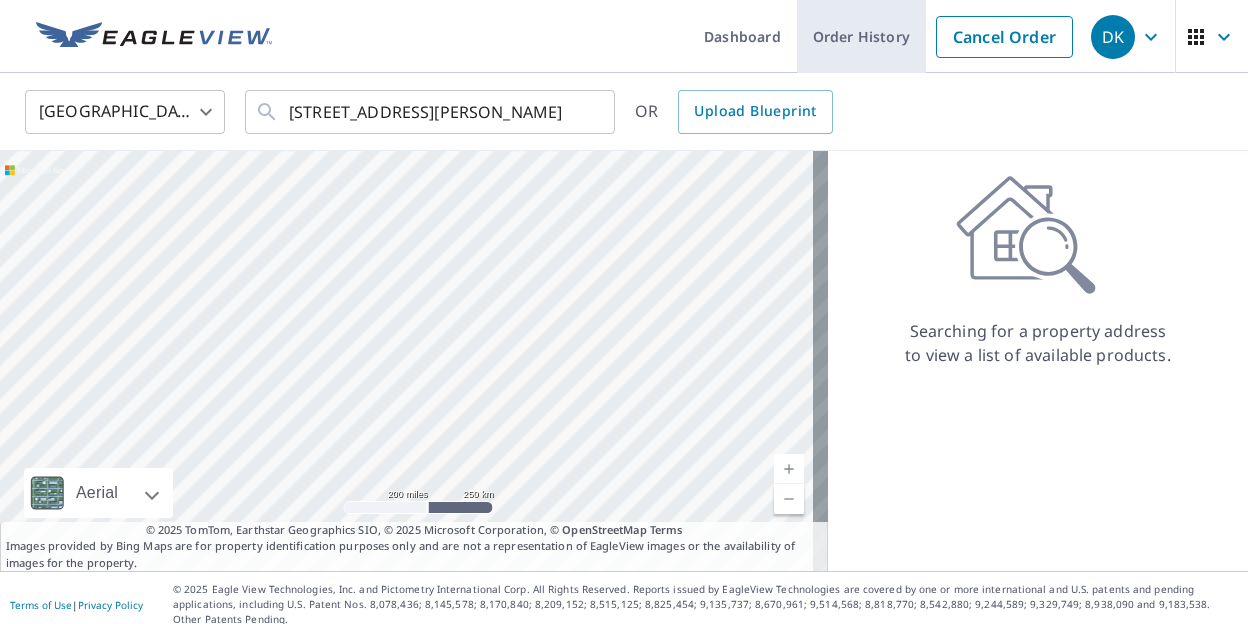 click on "Order History" at bounding box center (861, 36) 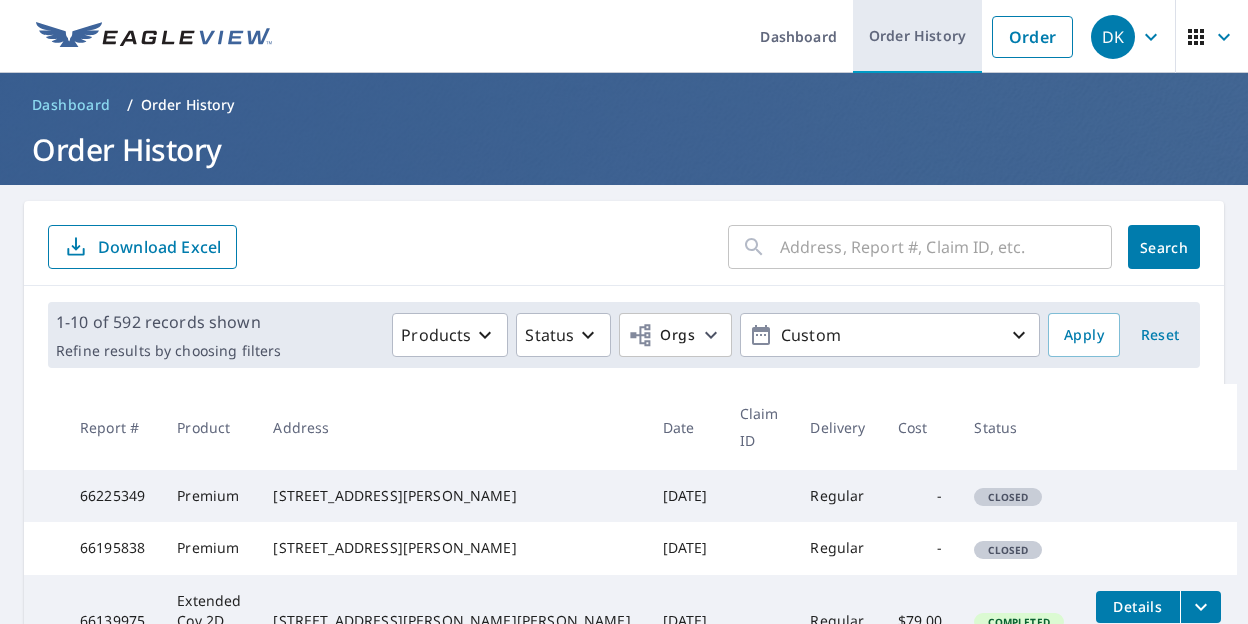 click on "Order History" at bounding box center [917, 36] 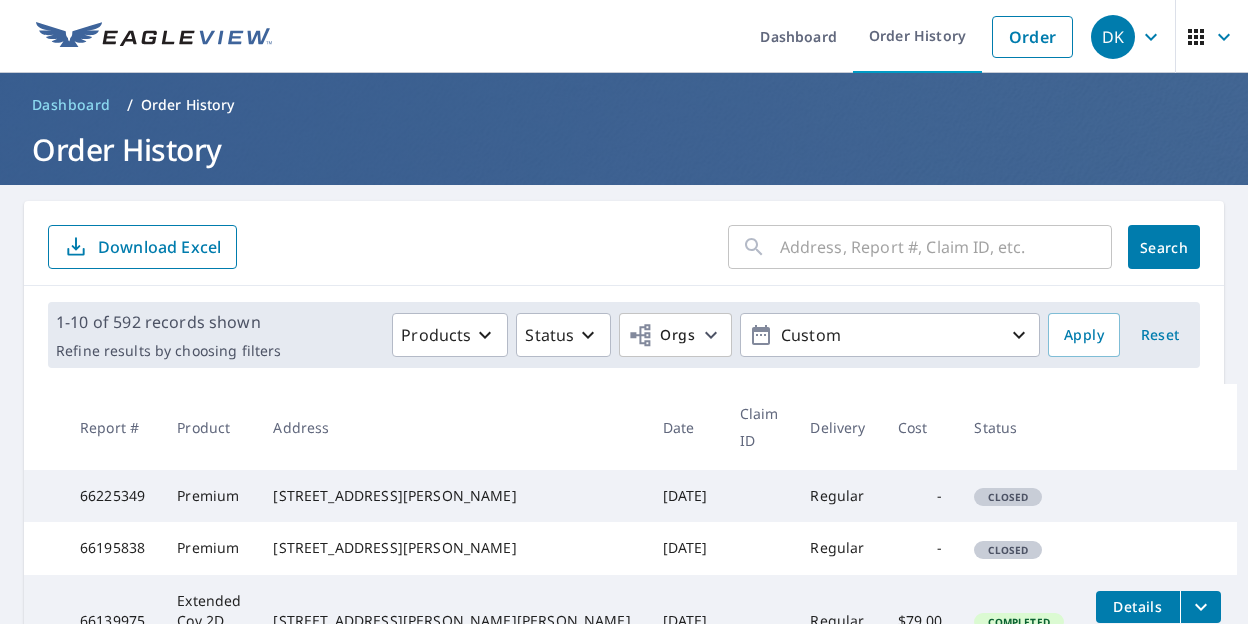 click at bounding box center [946, 247] 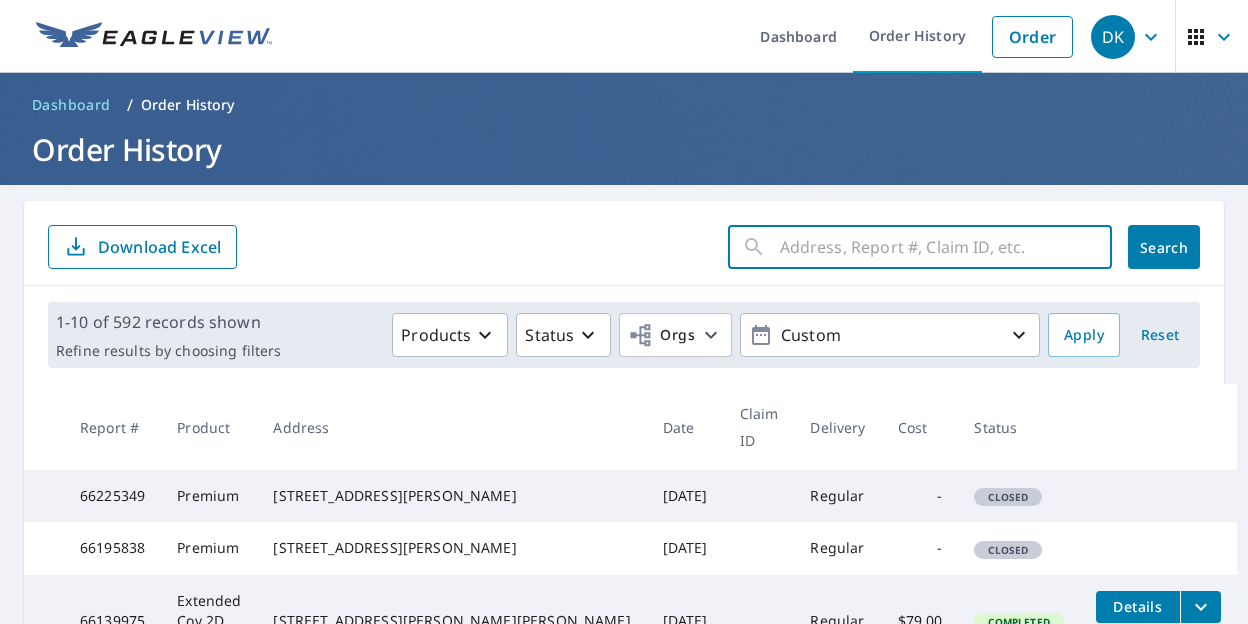 paste on "https://www.google.com/search?sca_esv=decf7f13061462f9&rlz=1C1RXMK_enUS1041US1042&sxsrf=AE3TifPCB5QZfHQw0teVGA481DdScJQxfw:1752315694292&q=37+Pflueger+Rd+Wolfeboro+Falls,+NH+03896&spell=1&sa=X&sqi=2&ved=2ahUKEwipnfjTjLeOAxWCkYkEHcd9IuQQBSgAegQIDhAB" 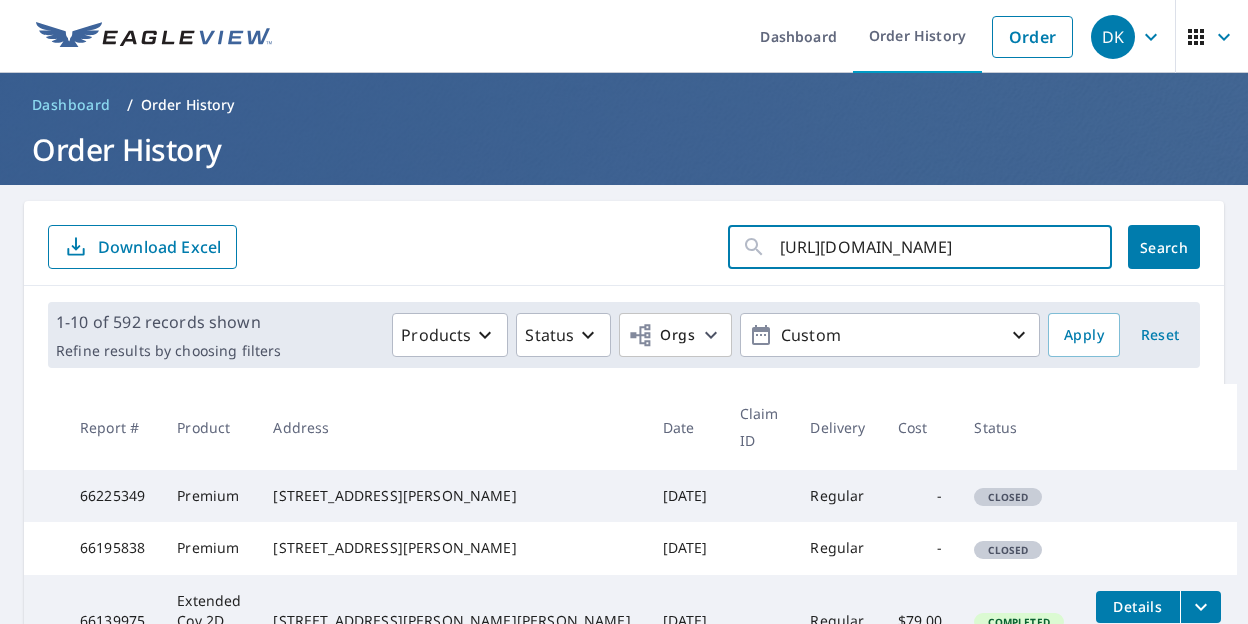 scroll, scrollTop: 0, scrollLeft: 1943, axis: horizontal 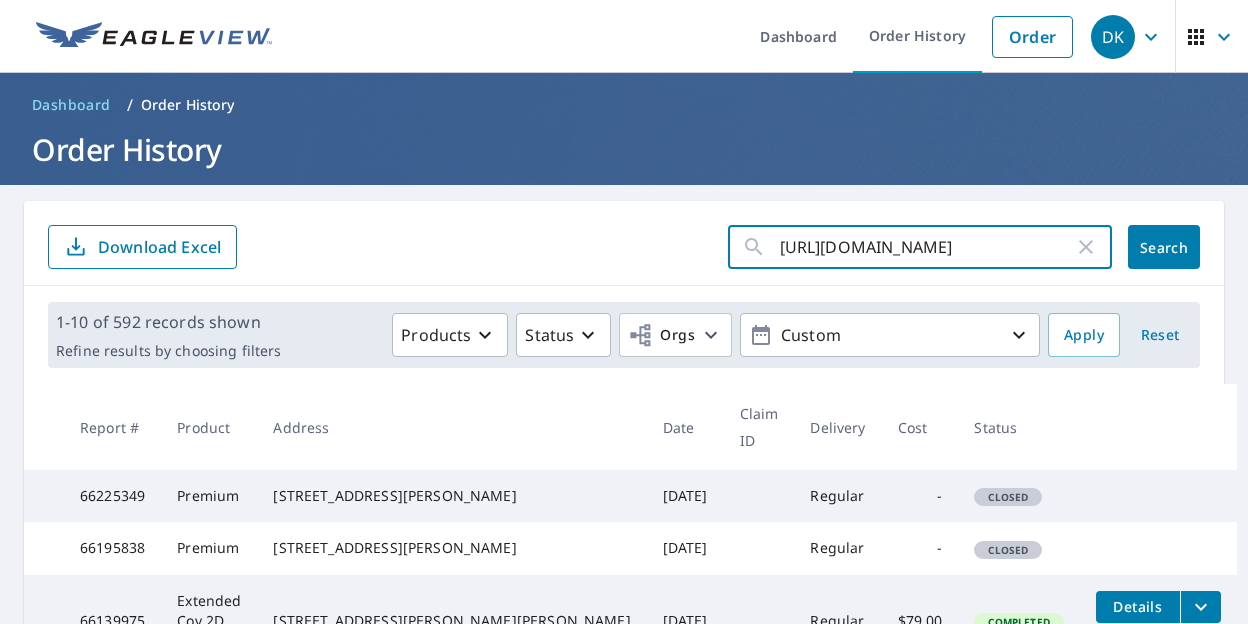 type on "https://www.google.com/search?sca_esv=decf7f13061462f9&rlz=1C1RXMK_enUS1041US1042&sxsrf=AE3TifPCB5QZfHQw0teVGA481DdScJQxfw:1752315694292&q=37+Pflueger+Rd+Wolfeboro+Falls,+NH+03896&spell=1&sa=X&sqi=2&ved=2ahUKEwipnfjTjLeOAxWCkYkEHcd9IuQQBSgAegQIDhAB" 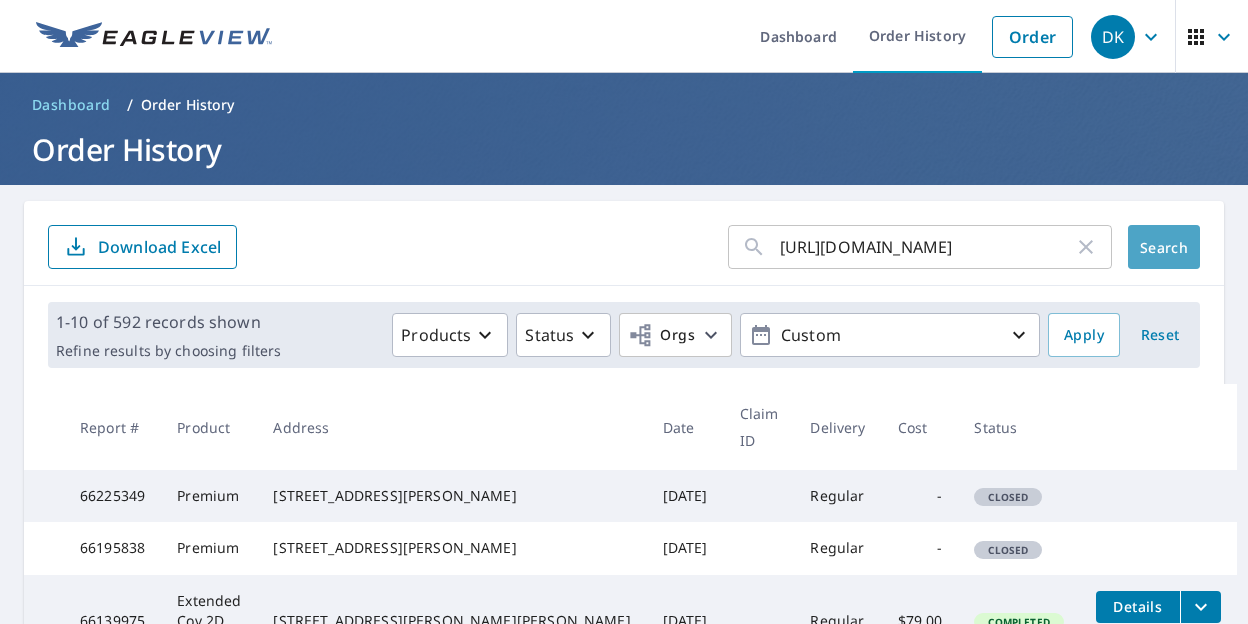click on "Search" 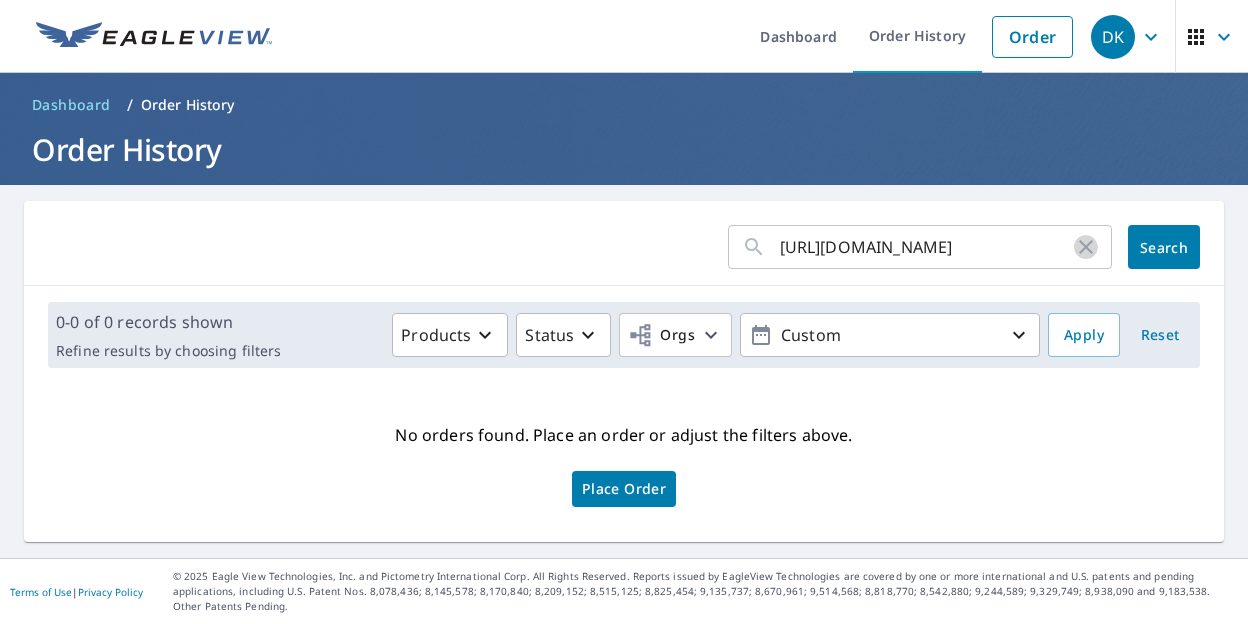 click 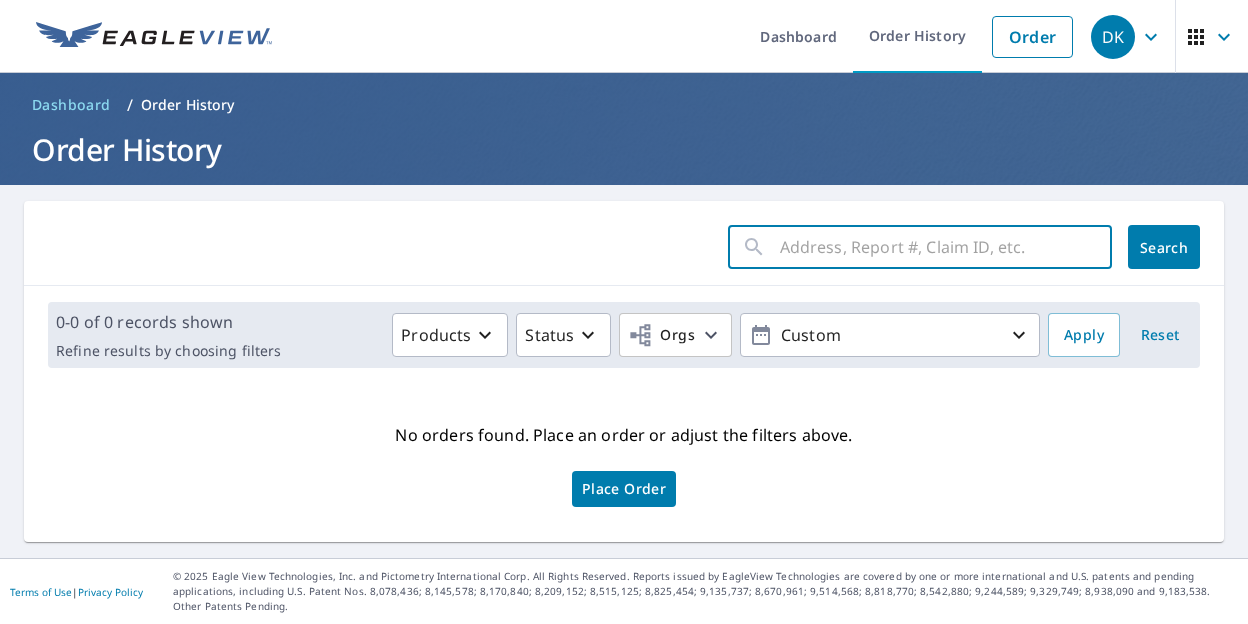 click at bounding box center (946, 247) 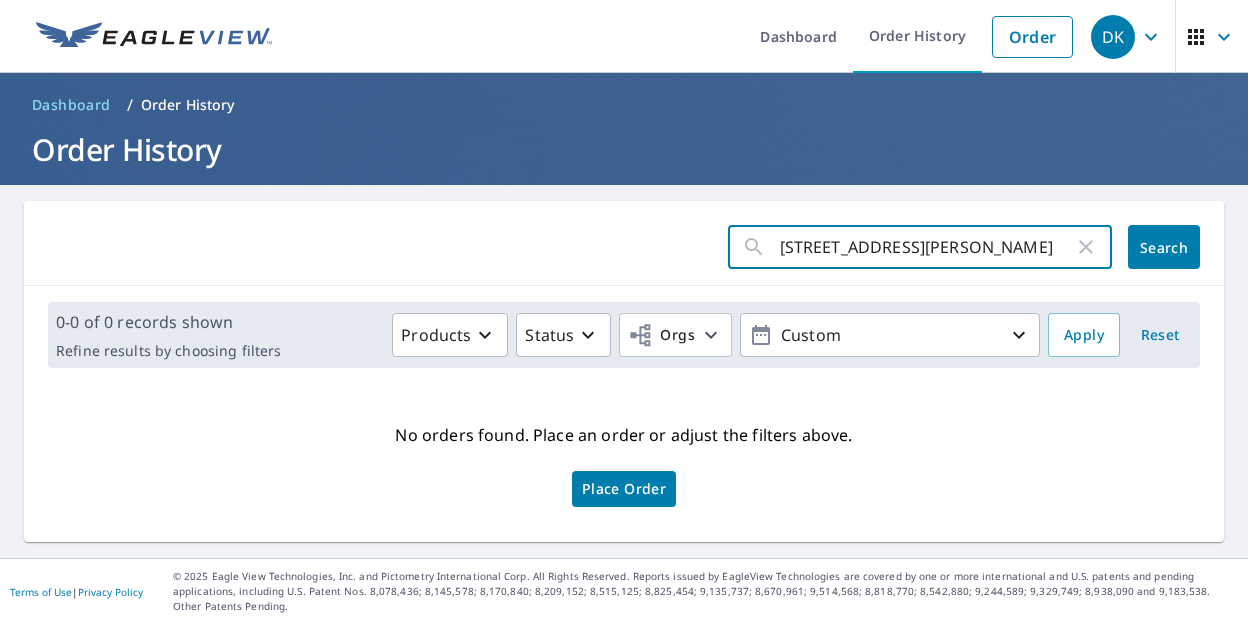 scroll, scrollTop: 0, scrollLeft: 24, axis: horizontal 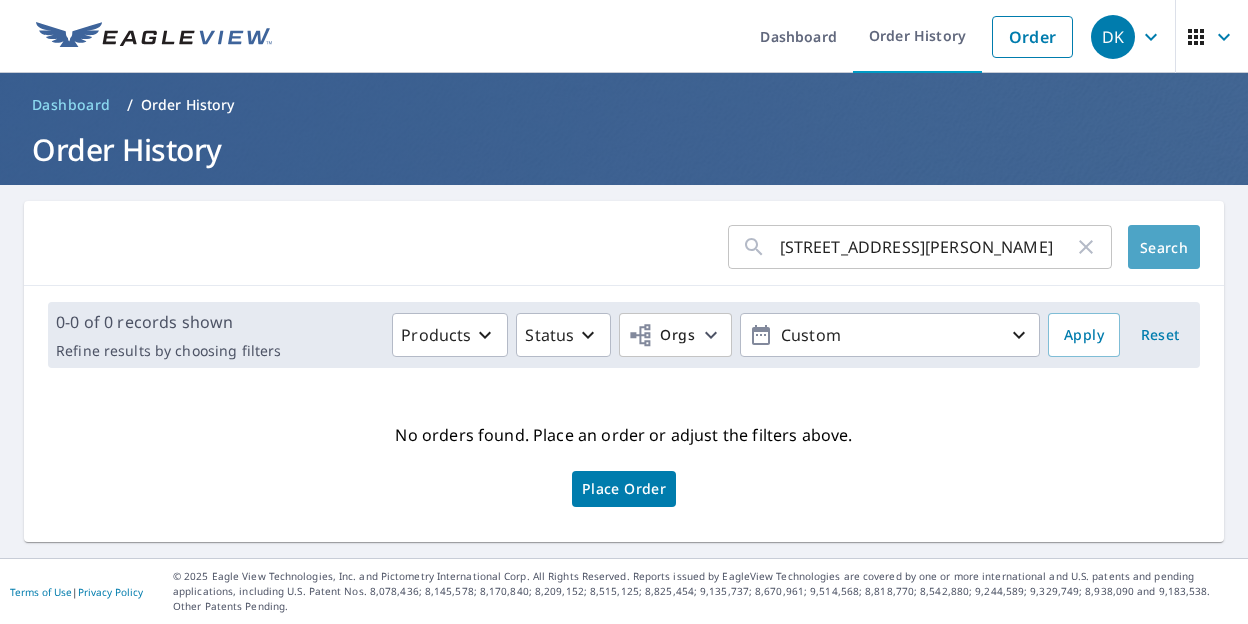 click on "Search" at bounding box center [1164, 247] 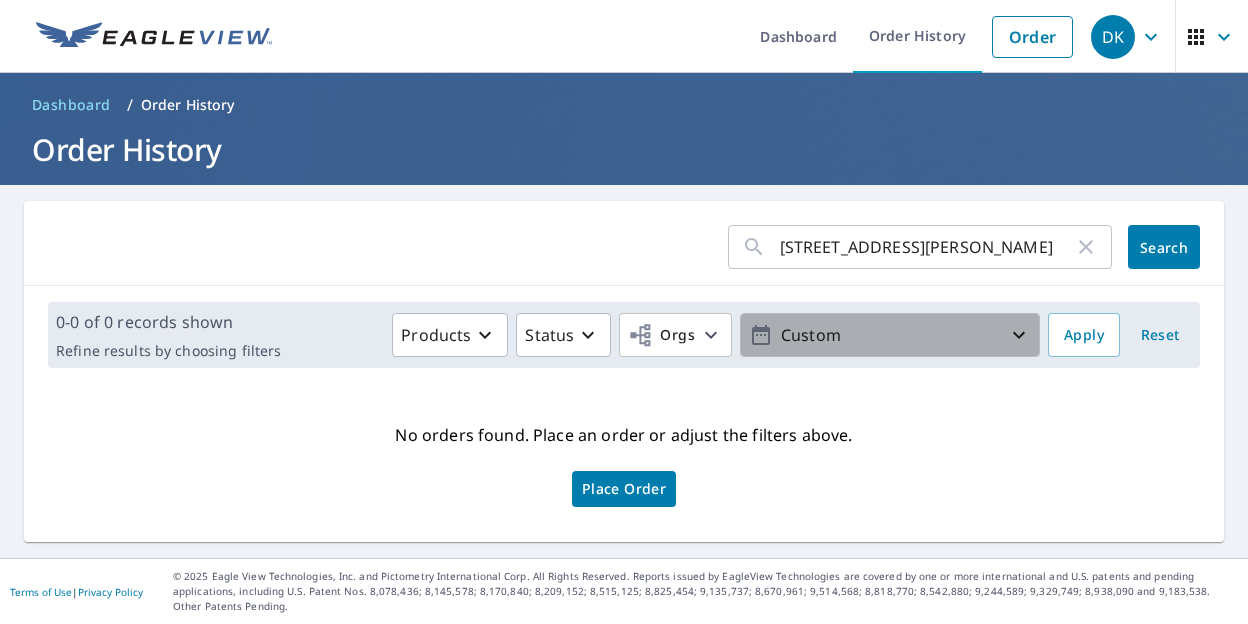 click 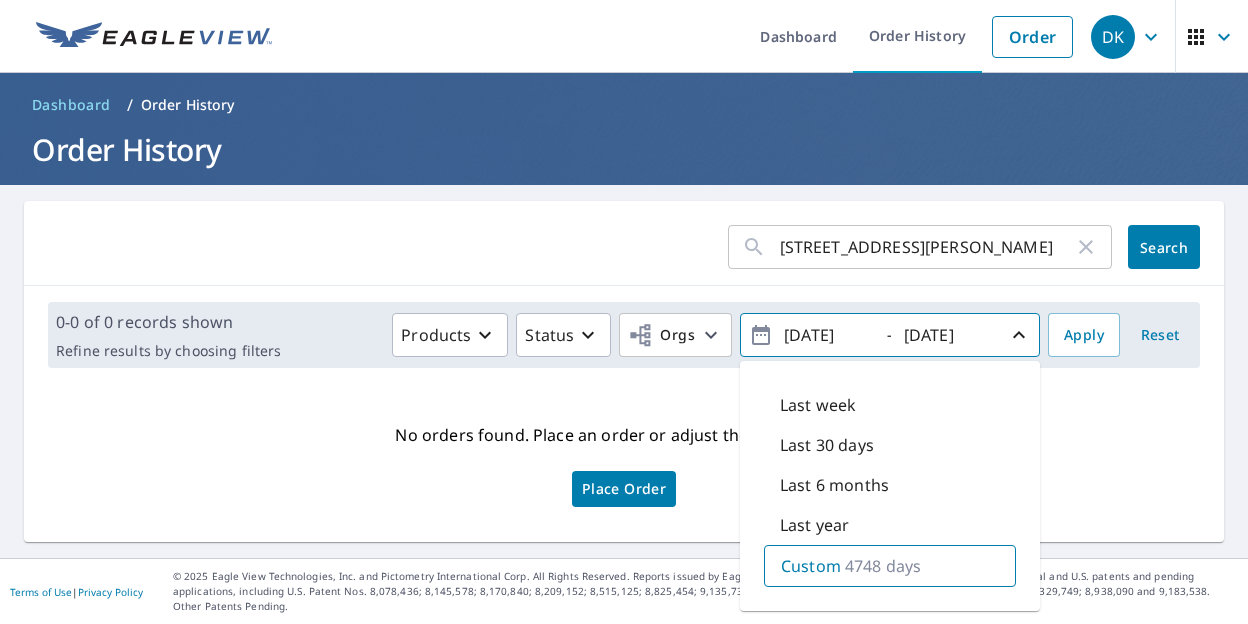 click on "37 Pflueger Rd Wolfeboro Falls, NH 03896 ​ Search" at bounding box center [624, 243] 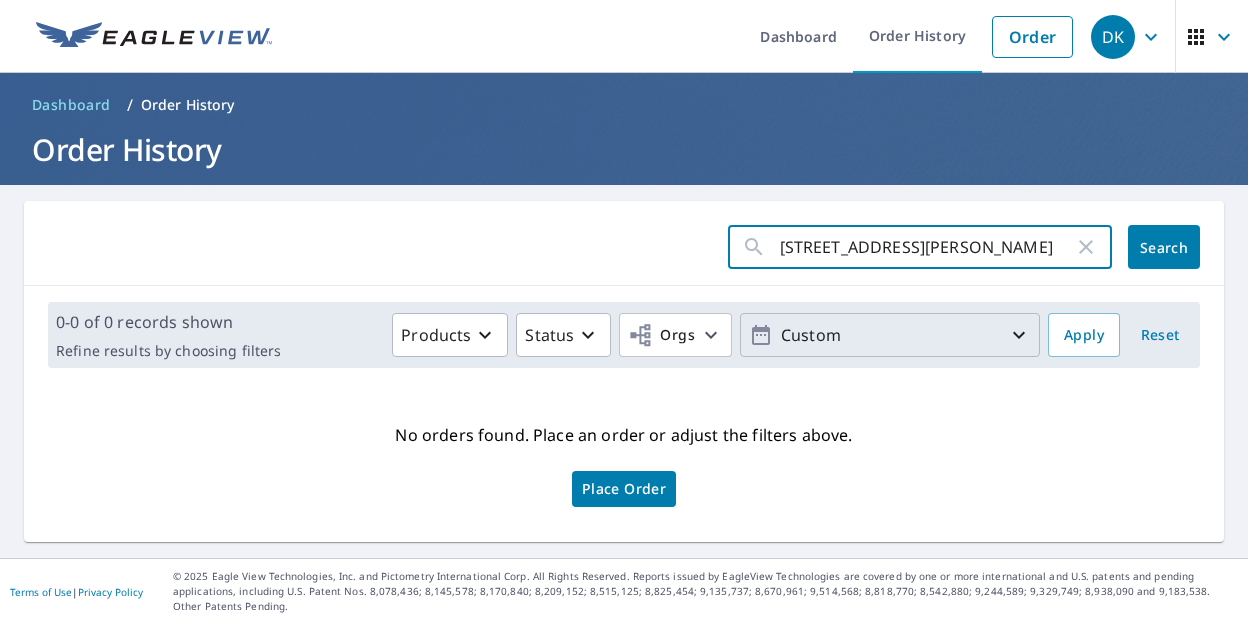 scroll, scrollTop: 0, scrollLeft: 24, axis: horizontal 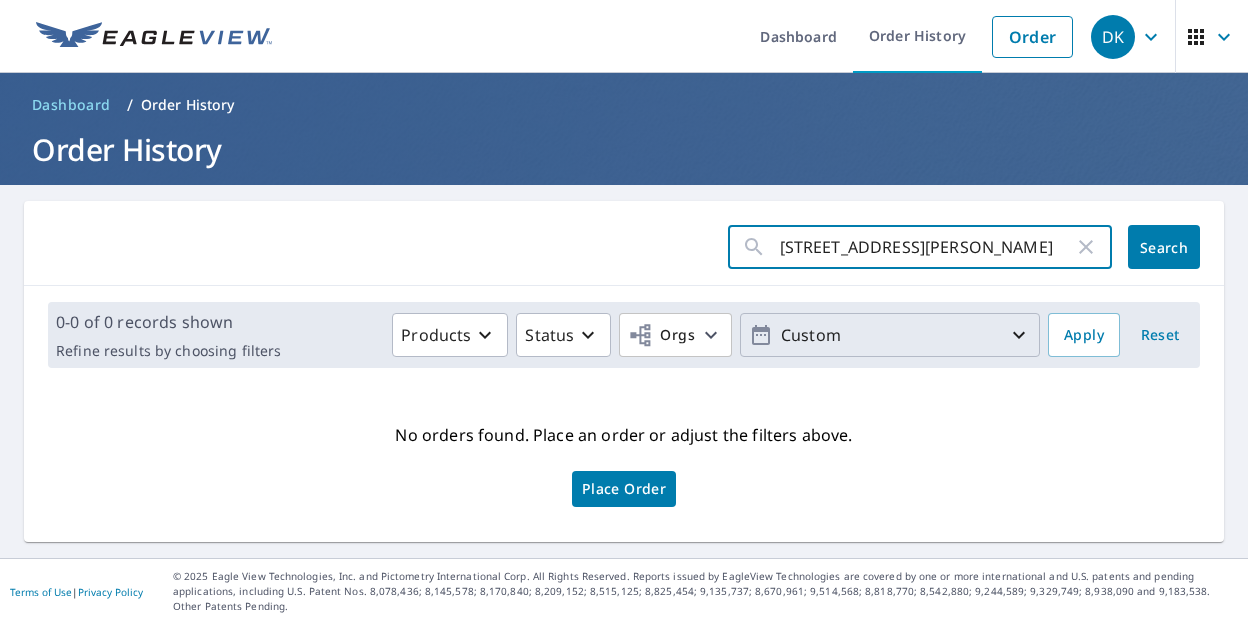 click on "Place Order" at bounding box center [624, 489] 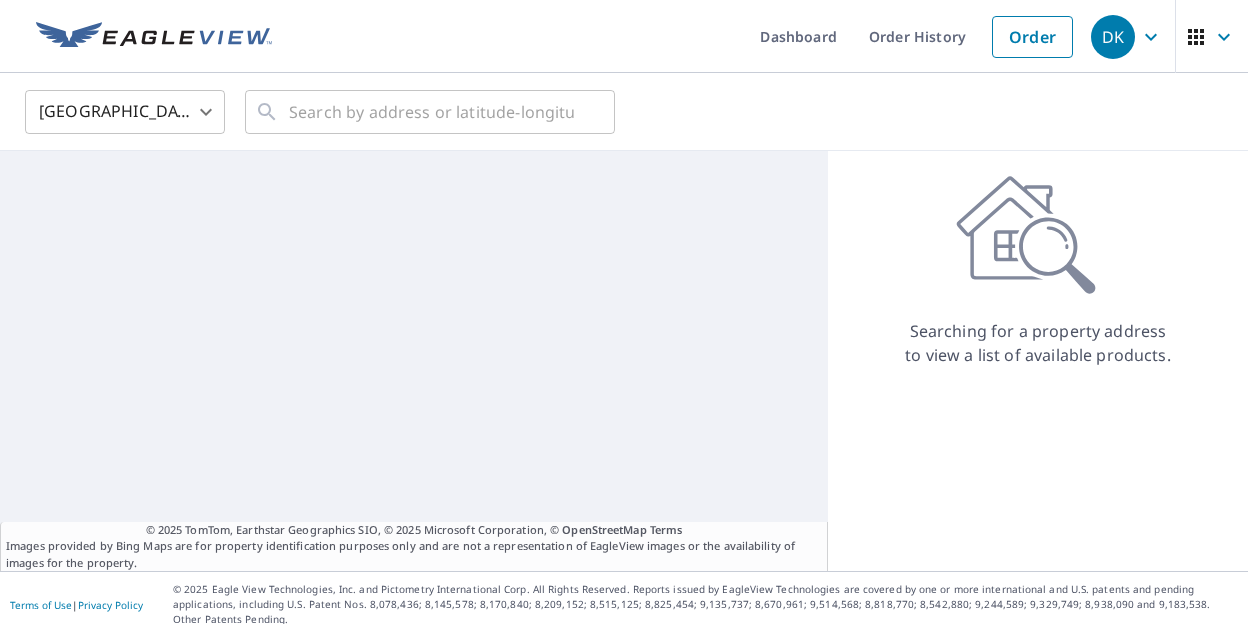 scroll, scrollTop: 0, scrollLeft: 0, axis: both 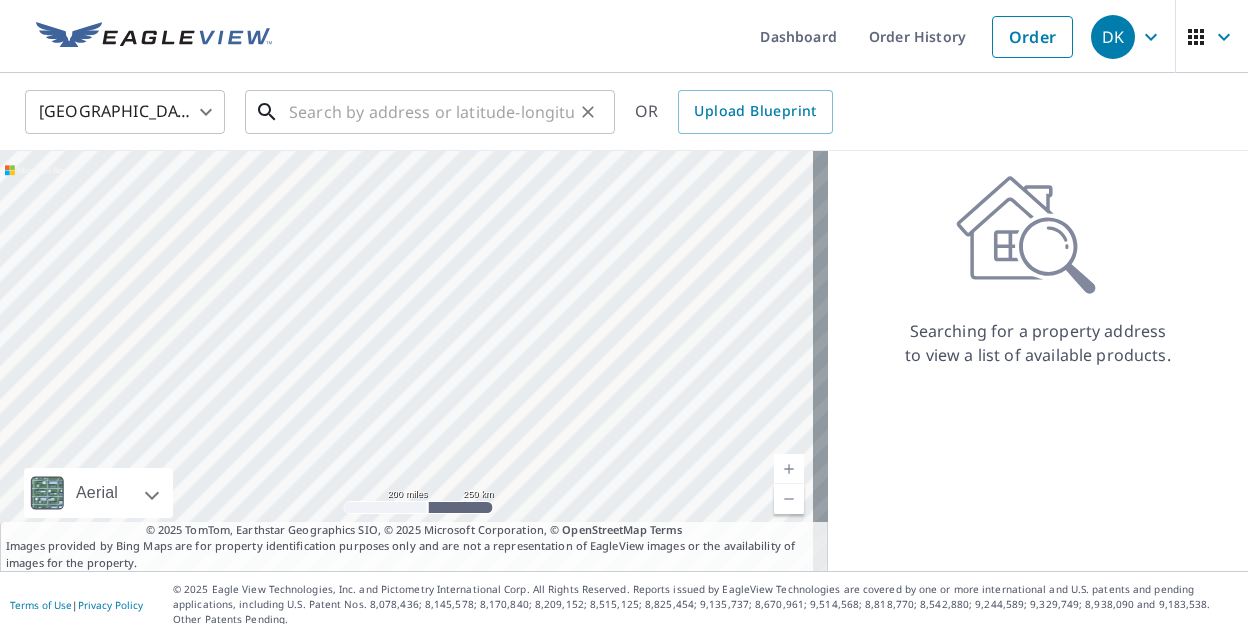 click at bounding box center (431, 112) 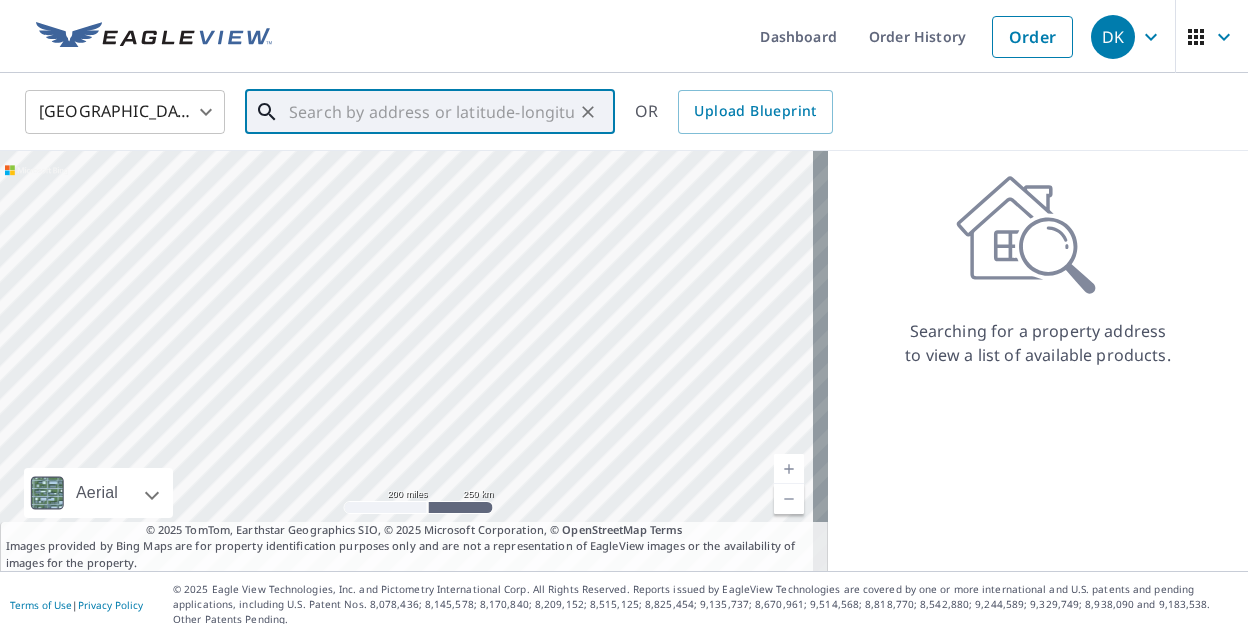 paste on "[STREET_ADDRESS][PERSON_NAME]" 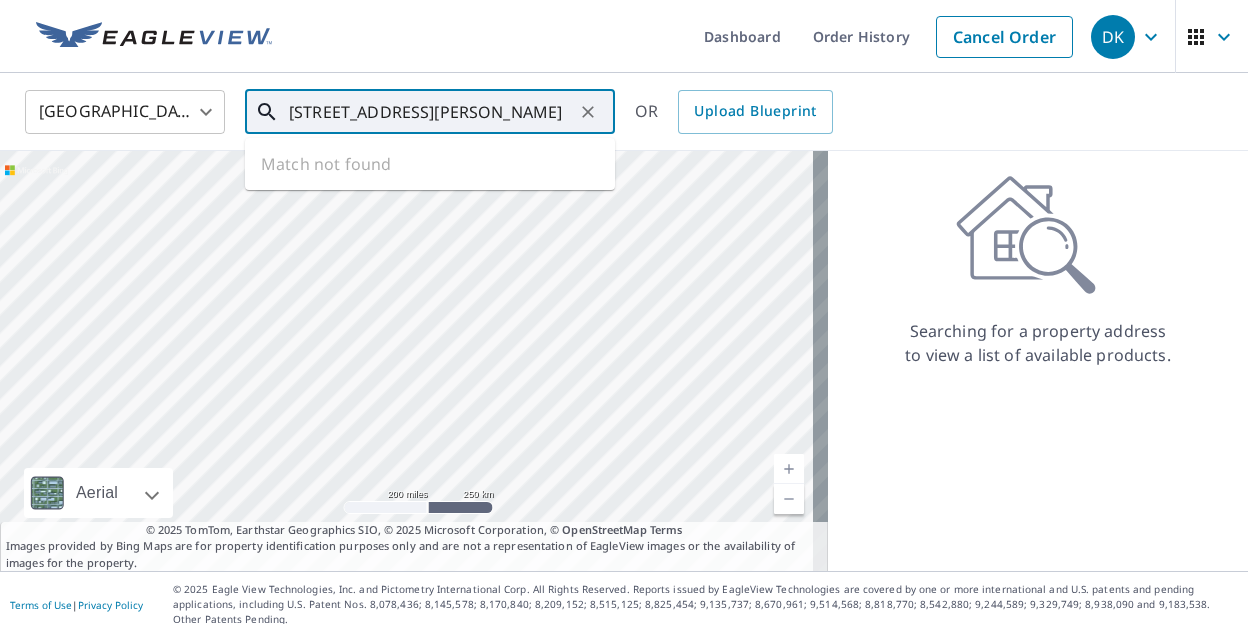 scroll, scrollTop: 0, scrollLeft: 0, axis: both 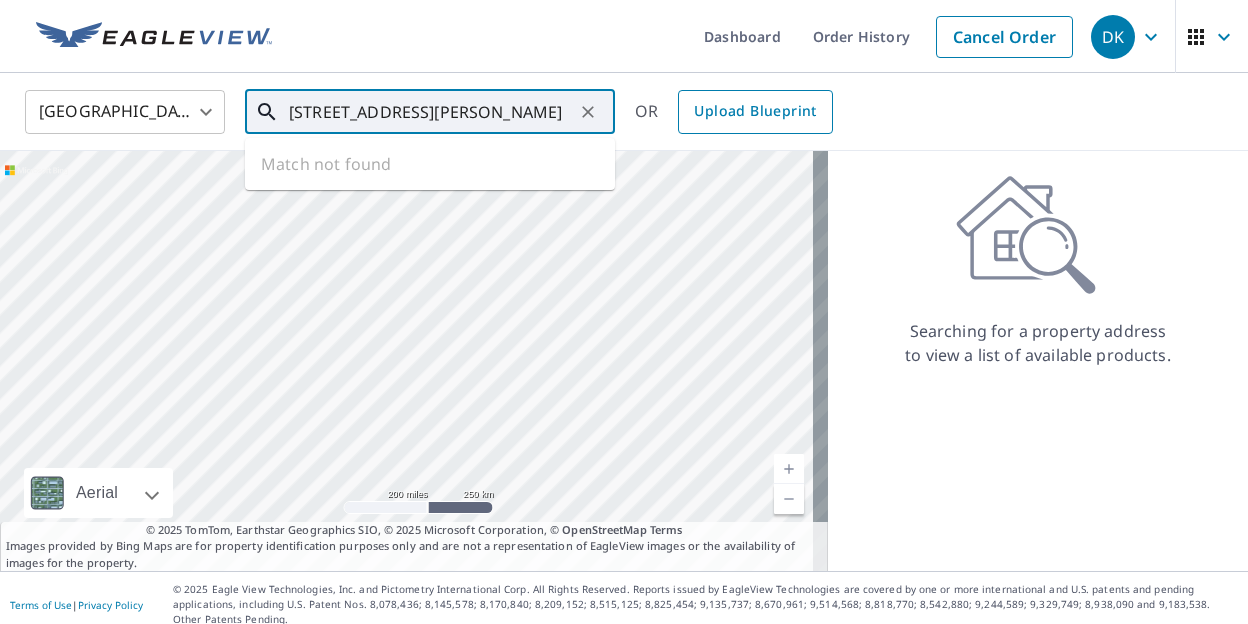 drag, startPoint x: 403, startPoint y: 109, endPoint x: 712, endPoint y: 104, distance: 309.04044 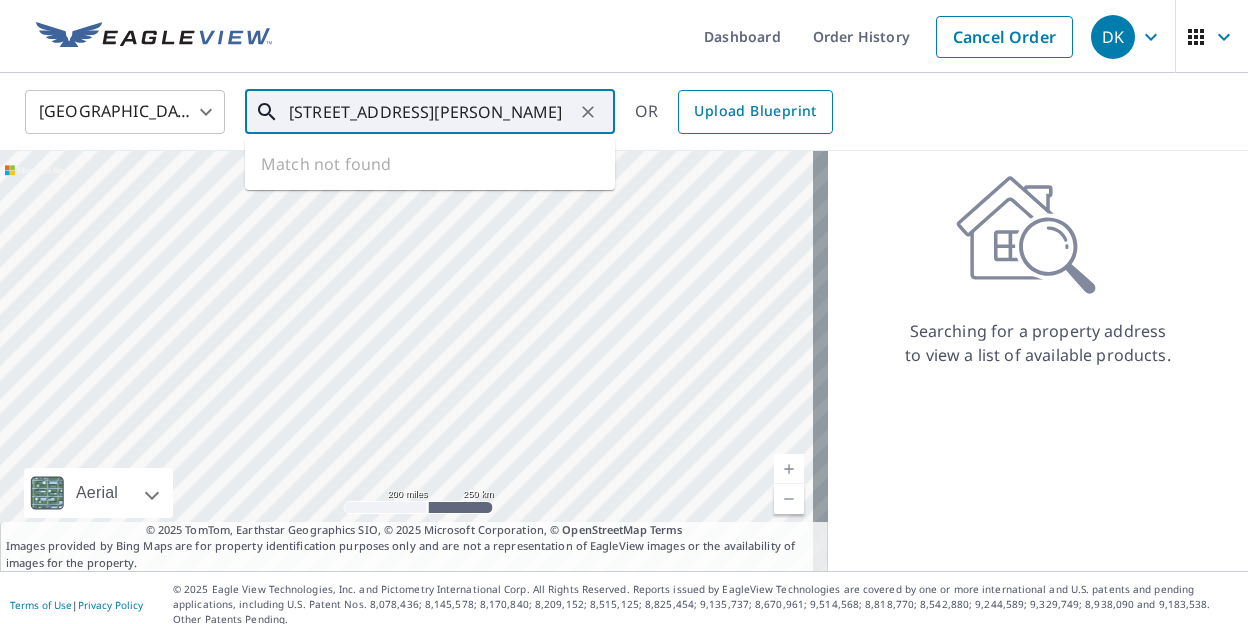scroll, scrollTop: 0, scrollLeft: 0, axis: both 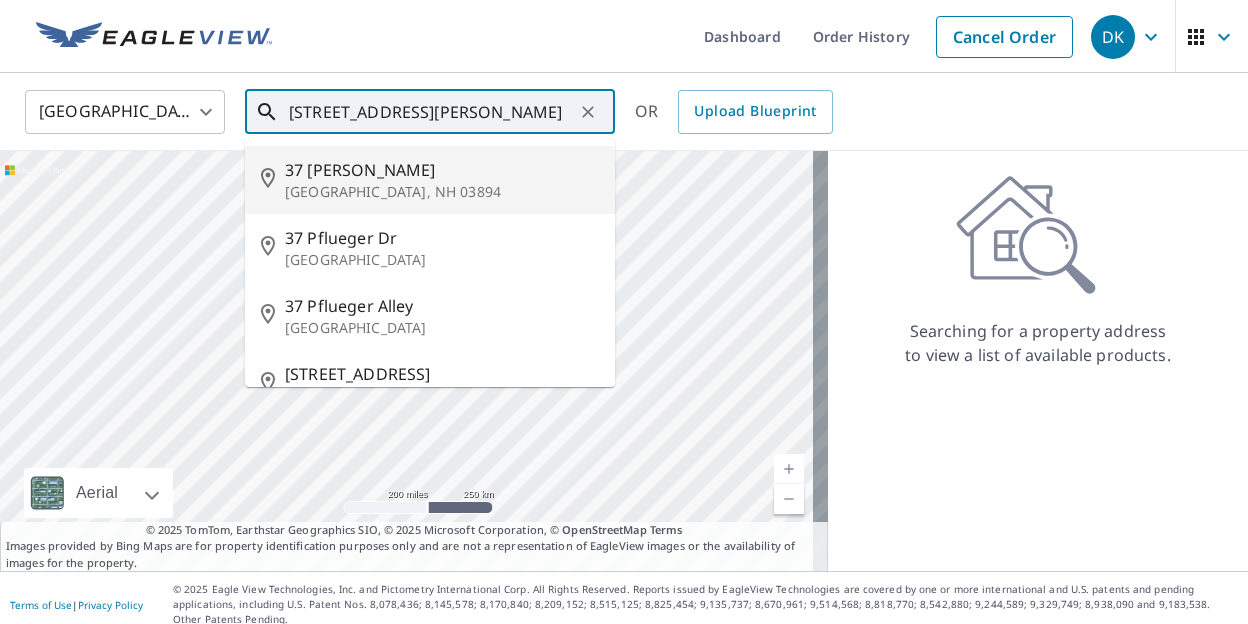 click on "[GEOGRAPHIC_DATA], NH 03894" at bounding box center [442, 192] 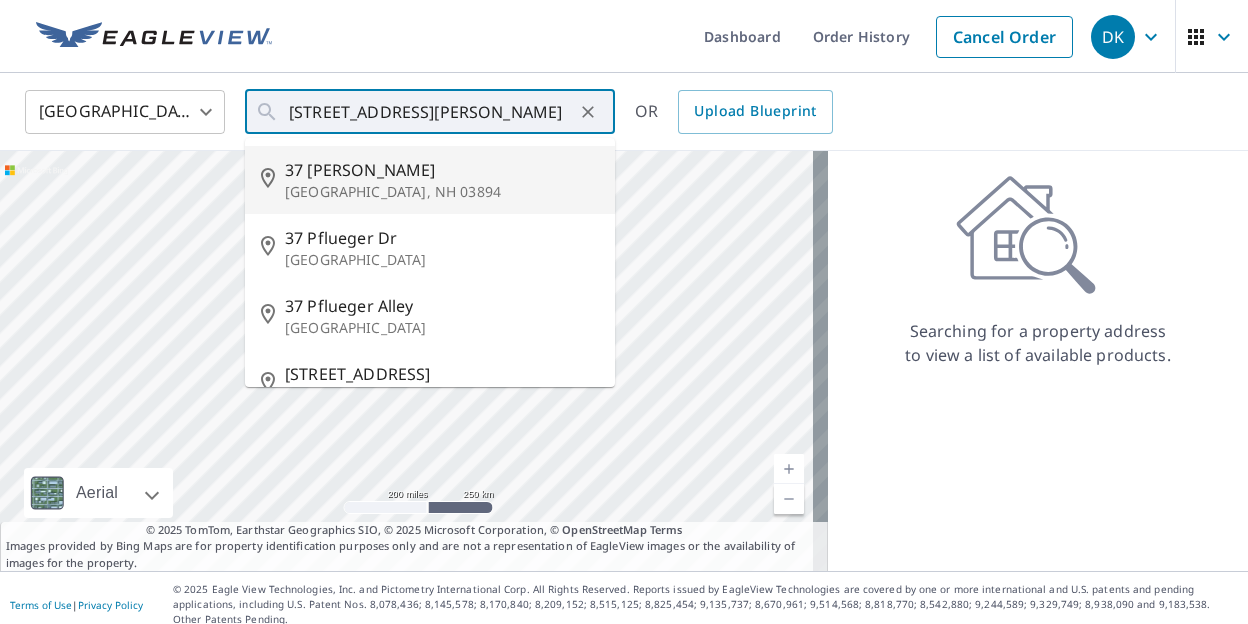 type on "[STREET_ADDRESS][PERSON_NAME]" 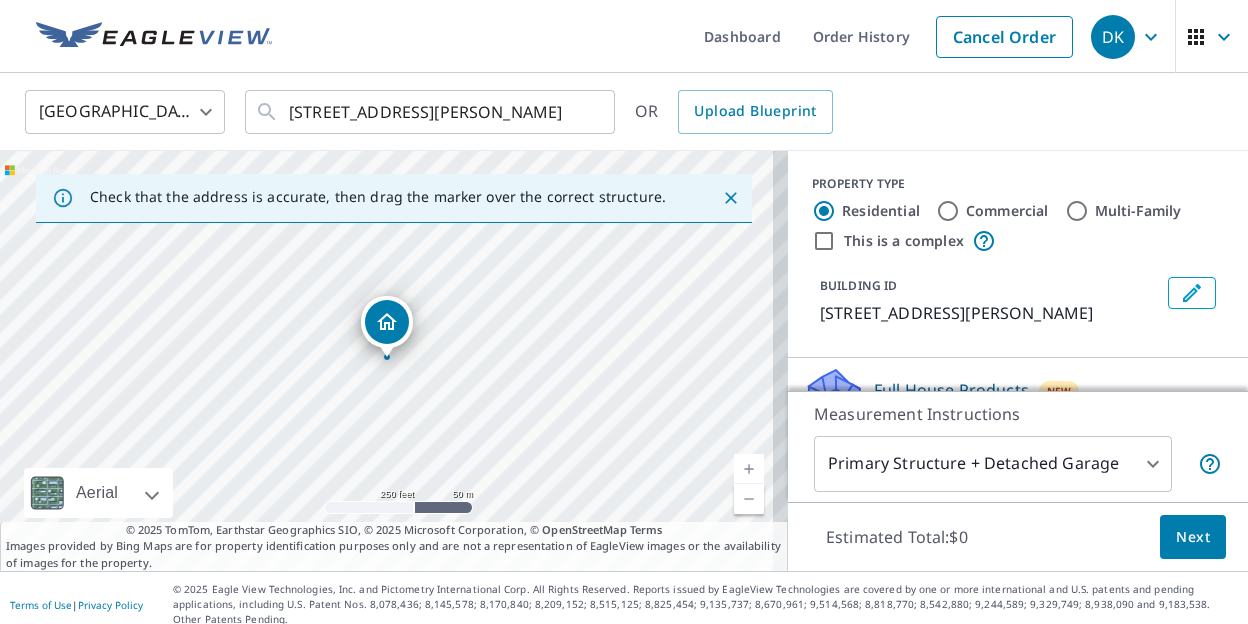 click at bounding box center (749, 469) 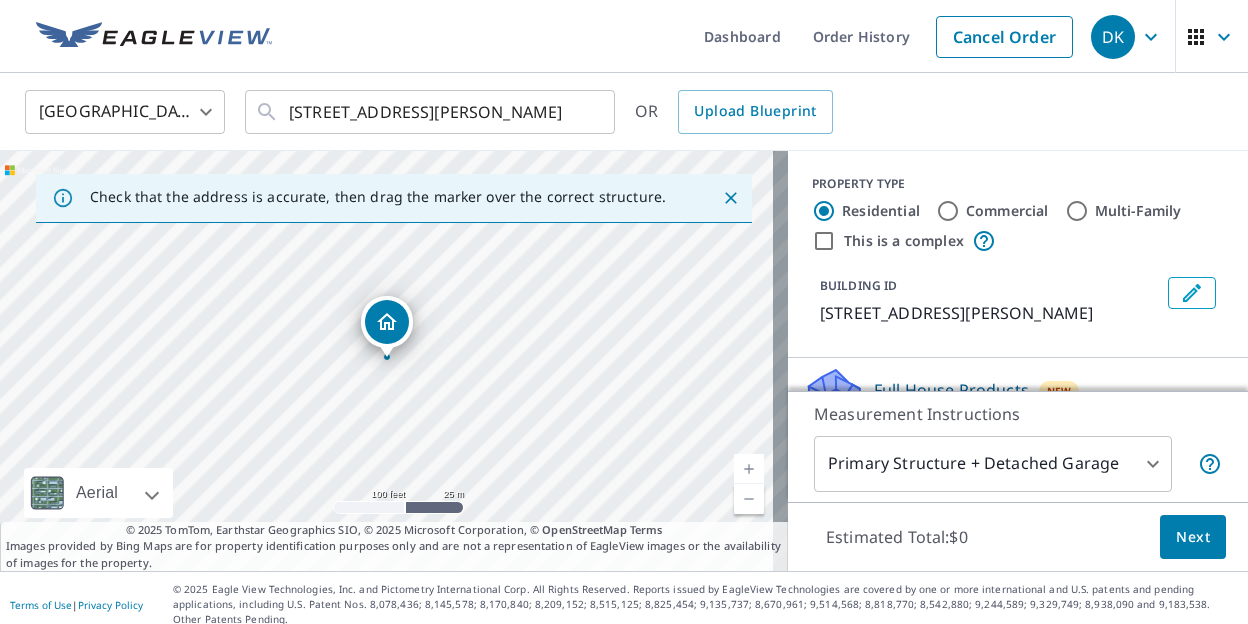 click at bounding box center [749, 469] 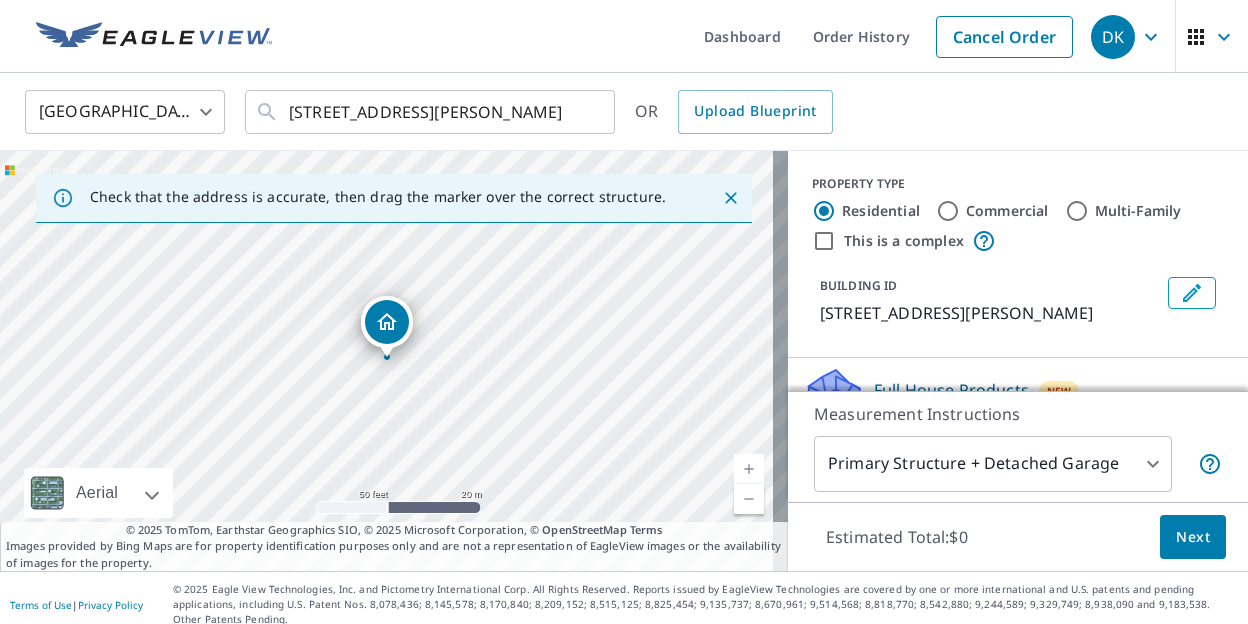 scroll, scrollTop: 12, scrollLeft: 0, axis: vertical 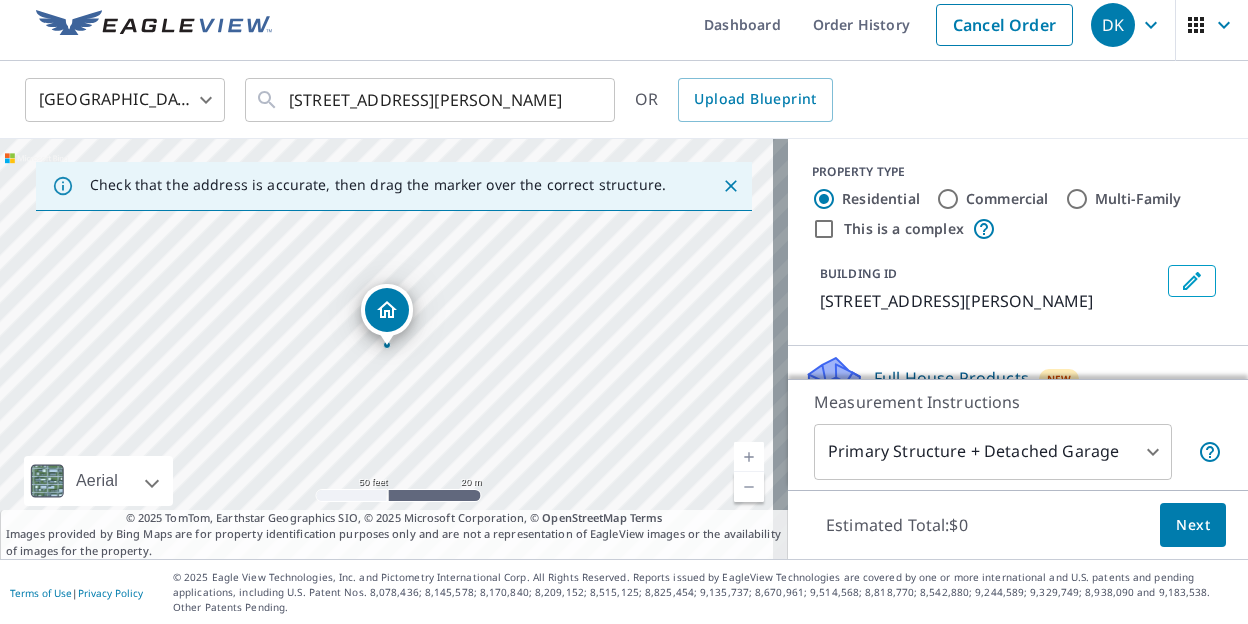 click on "DK DK
Dashboard Order History Cancel Order DK United States [GEOGRAPHIC_DATA] ​ 37 [PERSON_NAME][GEOGRAPHIC_DATA] ​ OR Upload Blueprint Check that the address is accurate, then drag the marker over the correct structure. [STREET_ADDRESS][PERSON_NAME] Aerial Road A standard road map Aerial A detailed look from above Labels Labels 50 feet 20 m © 2025 TomTom, © Vexcel Imaging, © 2025 Microsoft Corporation,  © OpenStreetMap Terms © 2025 TomTom, Earthstar Geographics SIO, © 2025 Microsoft Corporation, ©   OpenStreetMap   Terms Images provided by Bing Maps are for property identification purposes only and are not a representation of EagleView images or the availability of images for the property. PROPERTY TYPE Residential Commercial Multi-Family This is a complex BUILDING ID [GEOGRAPHIC_DATA][PERSON_NAME] Full House Products New Full House™ $91 Roof Products New Premium $24.25 - $75.5 Standard $27.5 QuickSquares™ $18 Gutter $13.75 Bid Perfect™ $18 Solar Products New Inform Essentials+ $63.25 New" at bounding box center (624, 312) 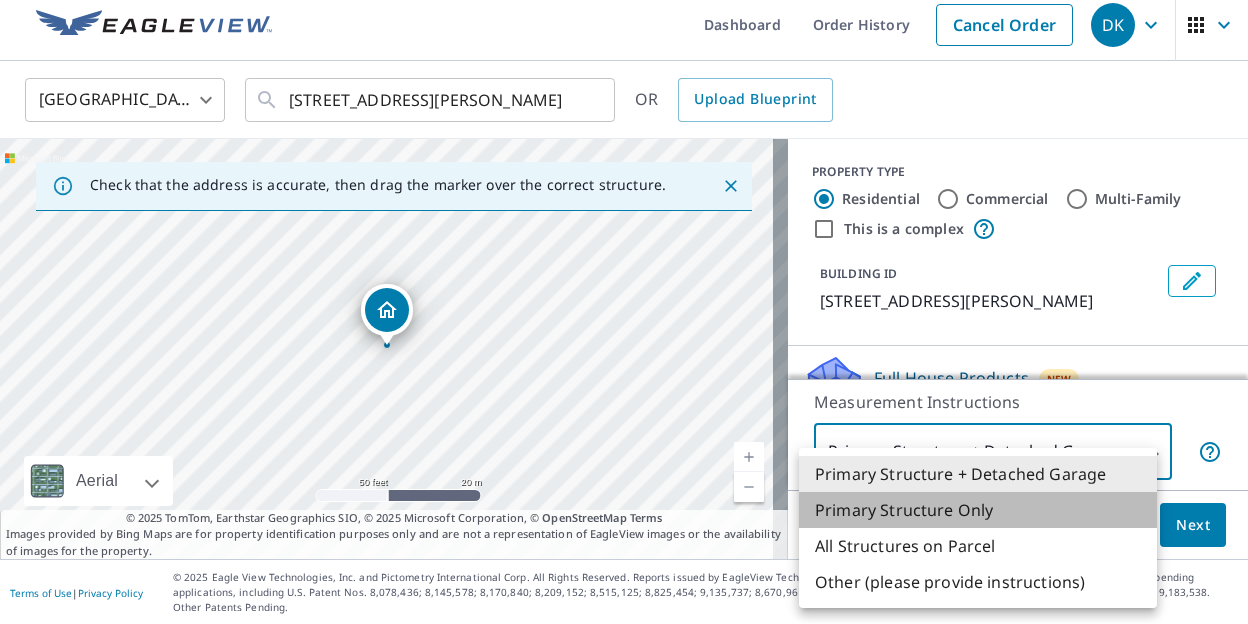click on "Primary Structure Only" at bounding box center [978, 510] 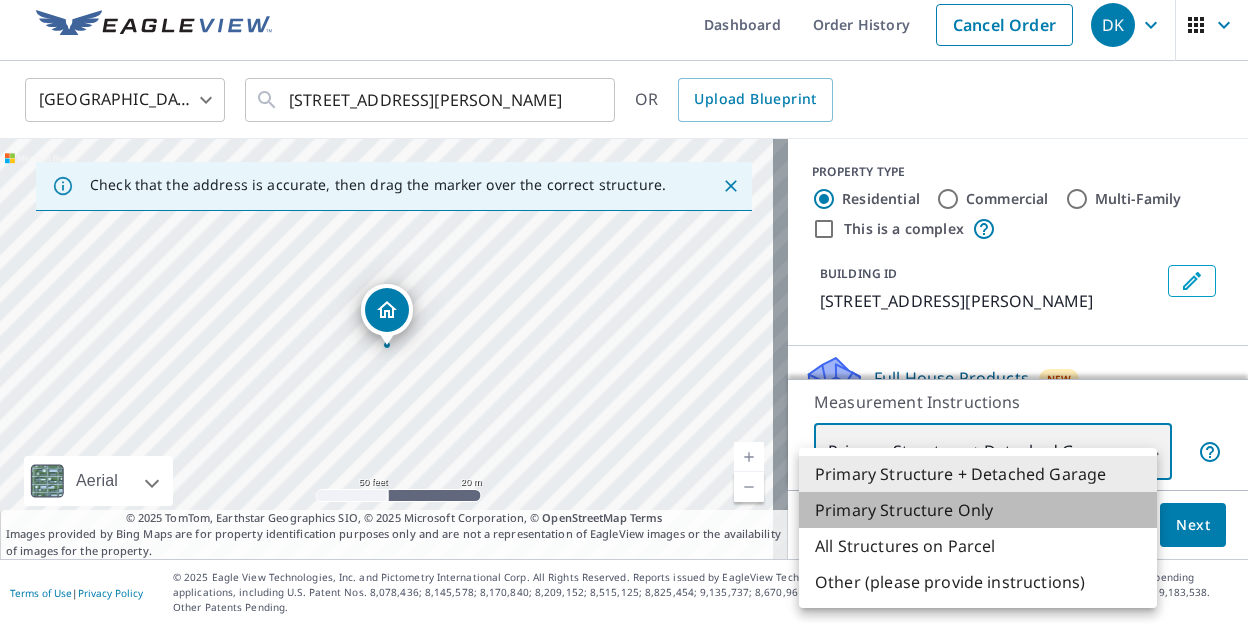 type on "2" 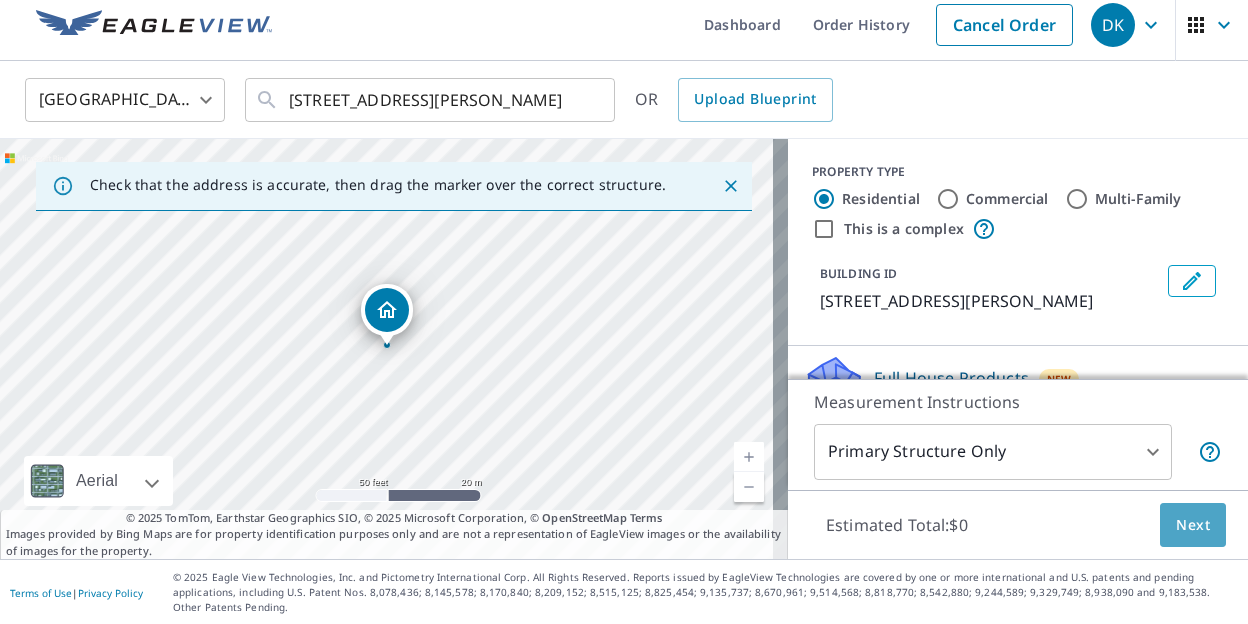 click on "Next" at bounding box center (1193, 525) 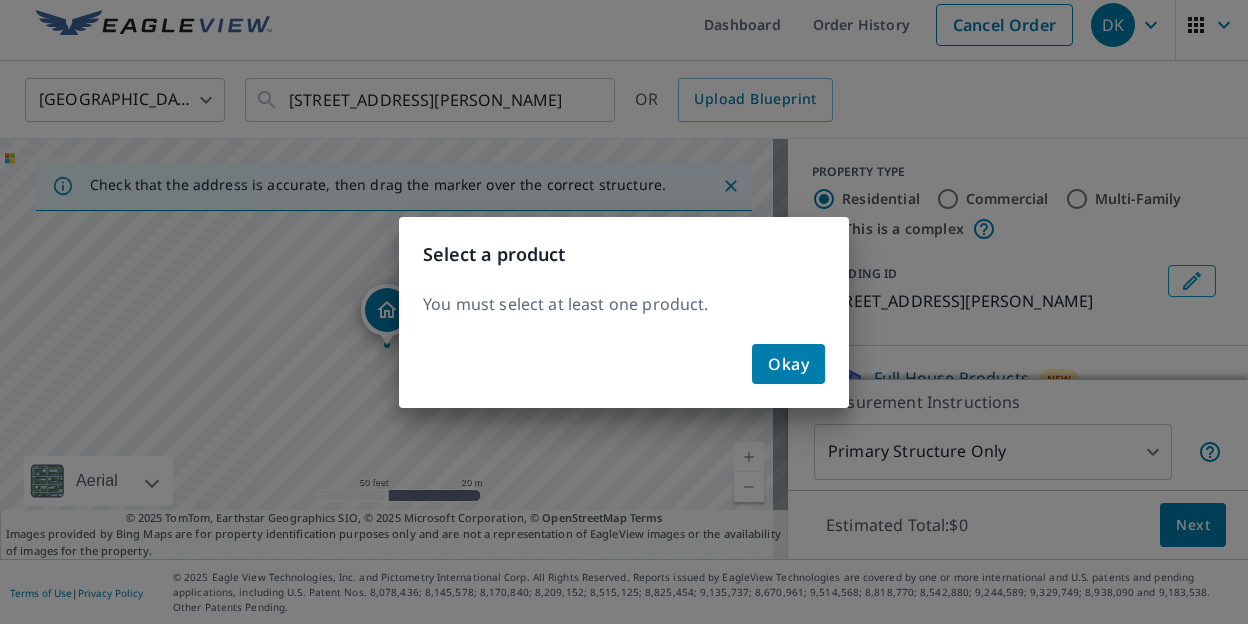 click on "Okay" at bounding box center [788, 364] 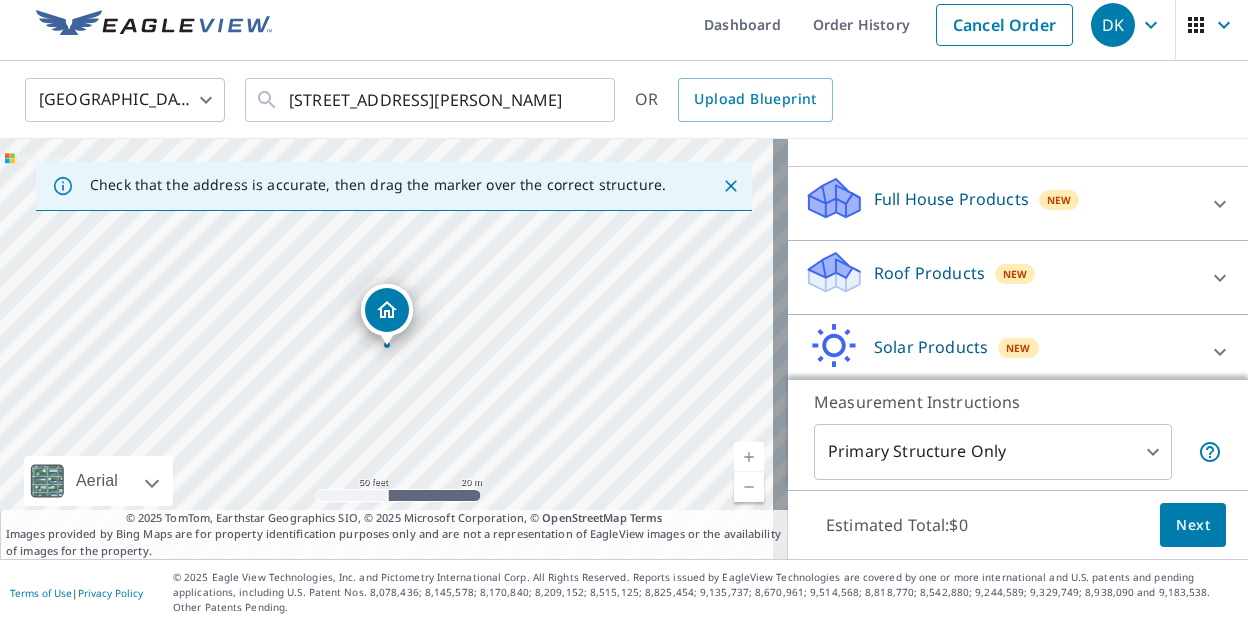 scroll, scrollTop: 203, scrollLeft: 0, axis: vertical 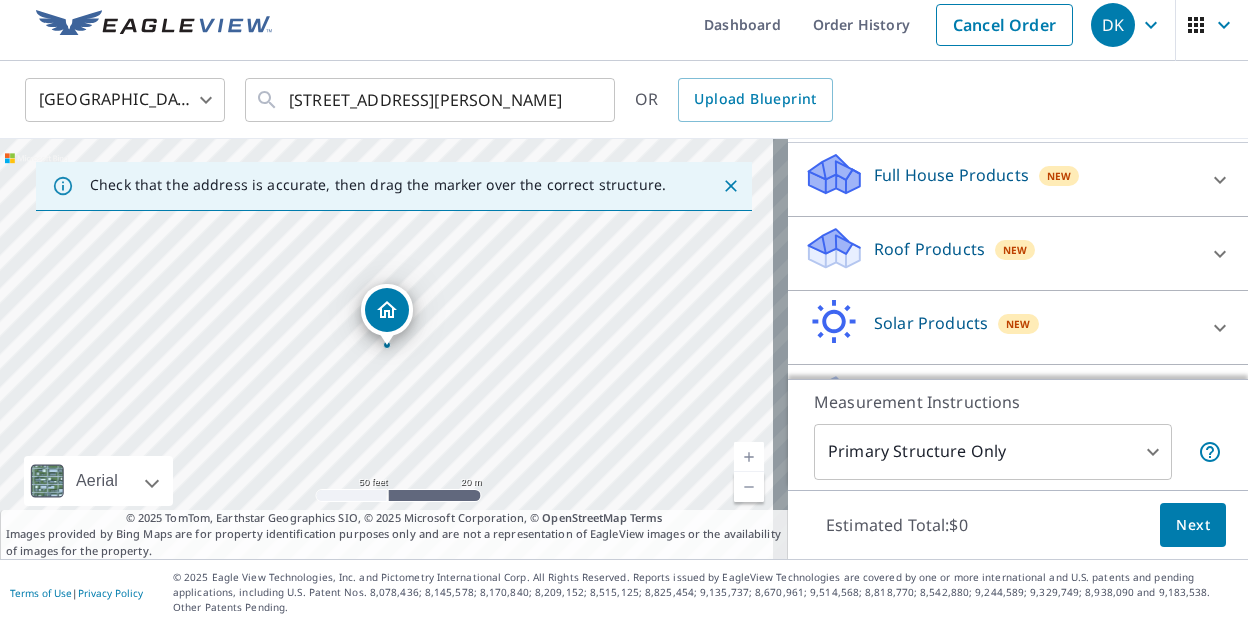 click on "Roof Products" at bounding box center [929, 249] 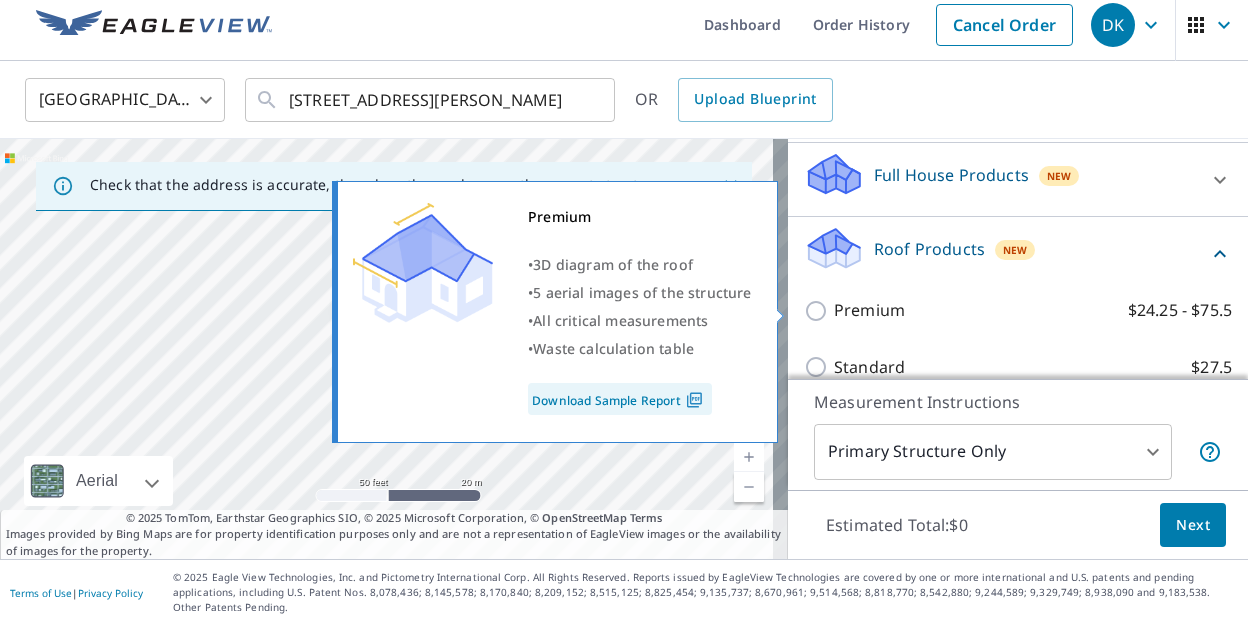 click on "Premium $24.25 - $75.5" at bounding box center (819, 311) 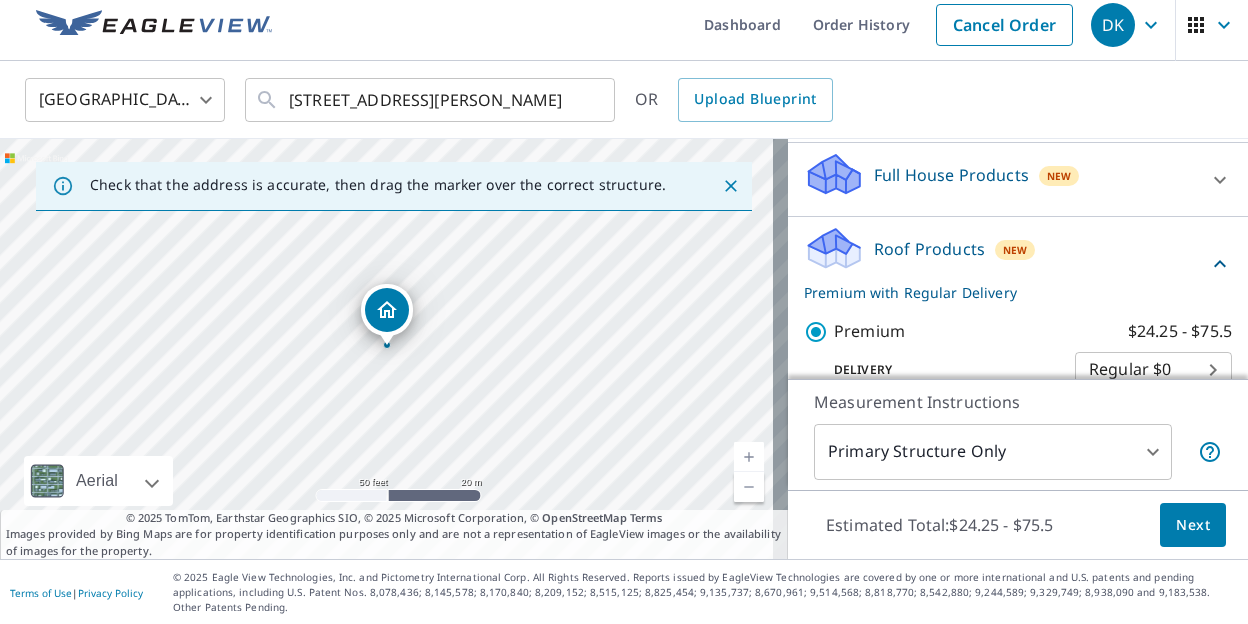 click on "Next" at bounding box center [1193, 525] 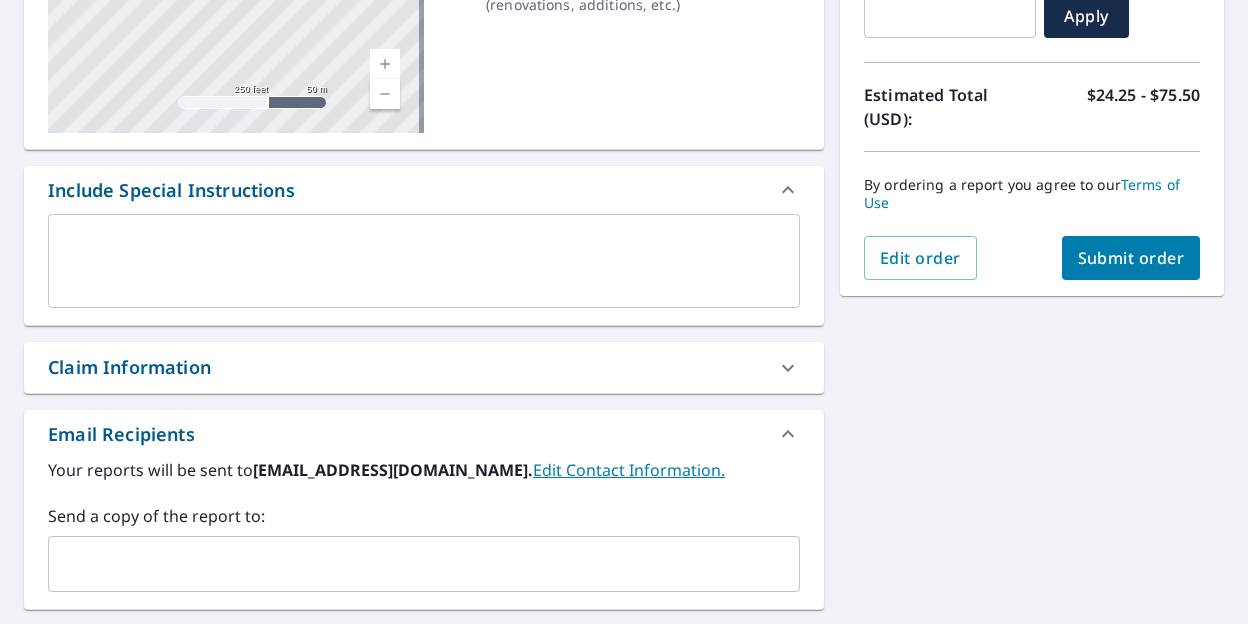 scroll, scrollTop: 396, scrollLeft: 0, axis: vertical 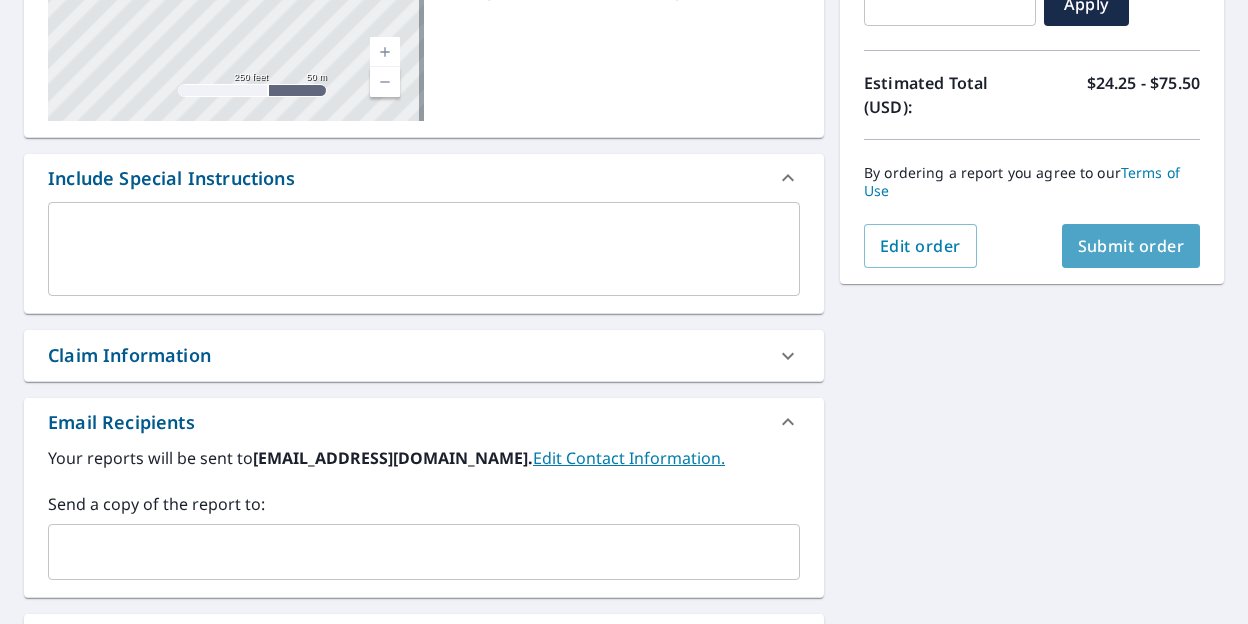 click on "Submit order" at bounding box center (1131, 246) 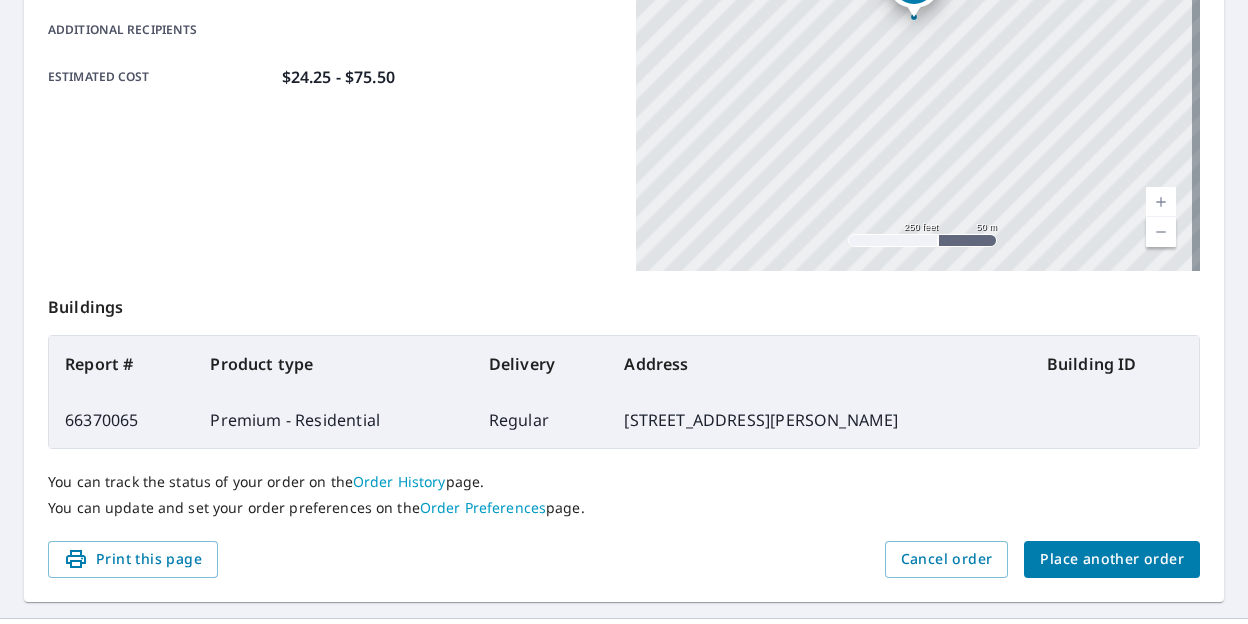 scroll, scrollTop: 567, scrollLeft: 0, axis: vertical 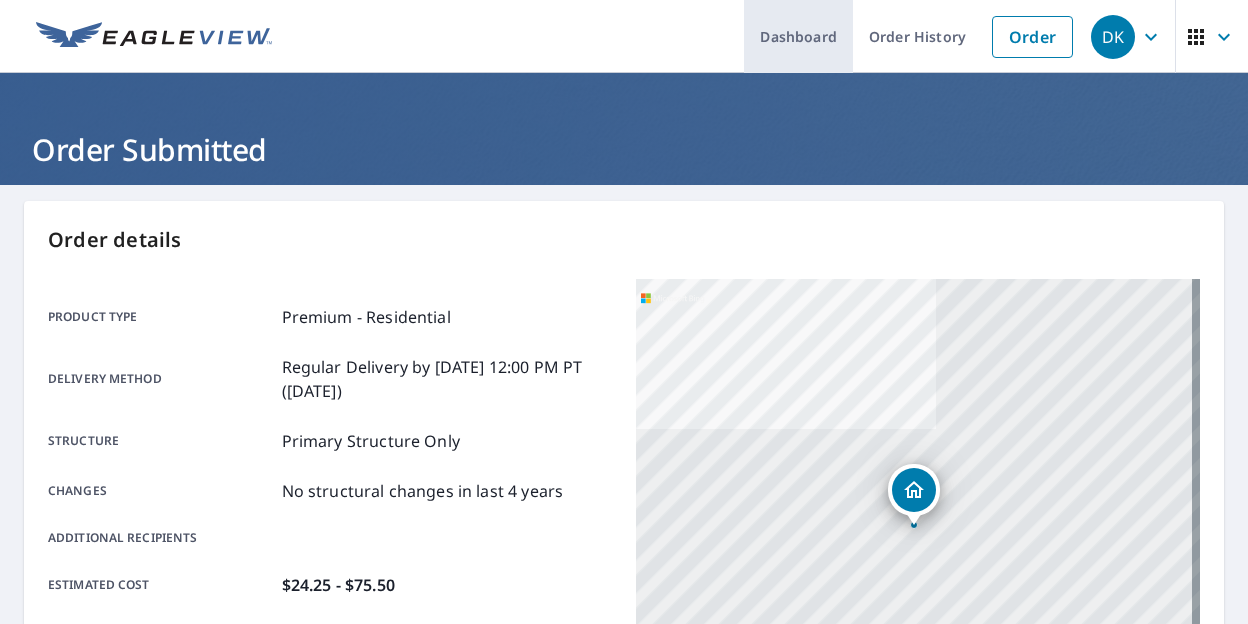 click on "Dashboard" at bounding box center (798, 36) 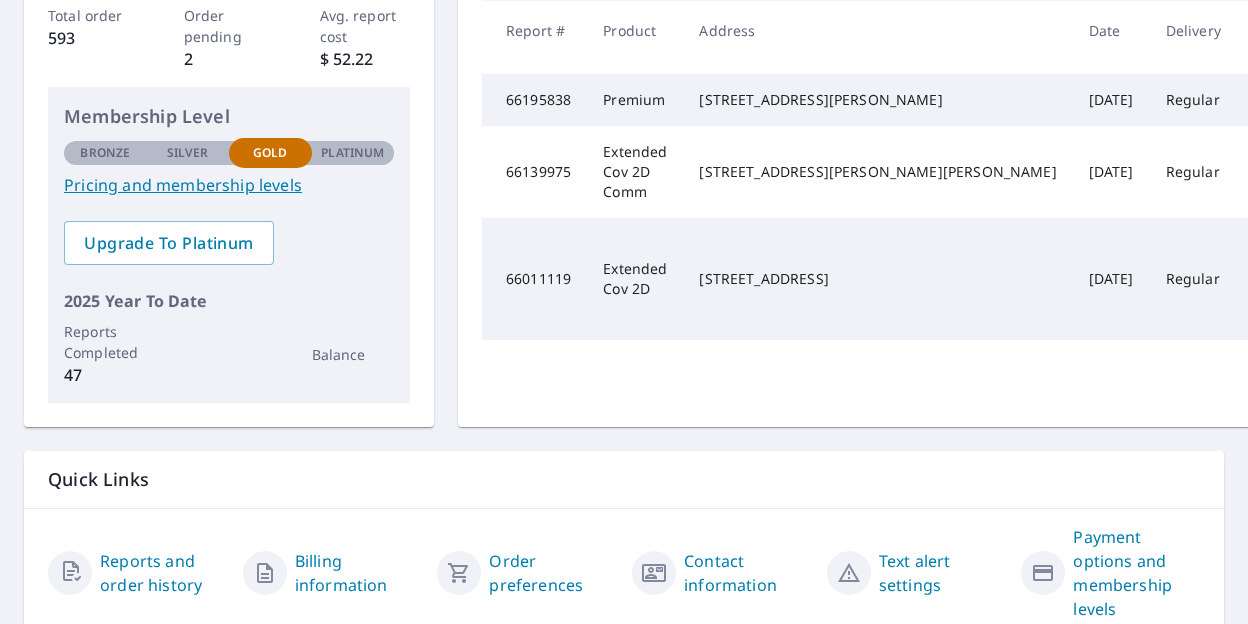 scroll, scrollTop: 446, scrollLeft: 0, axis: vertical 